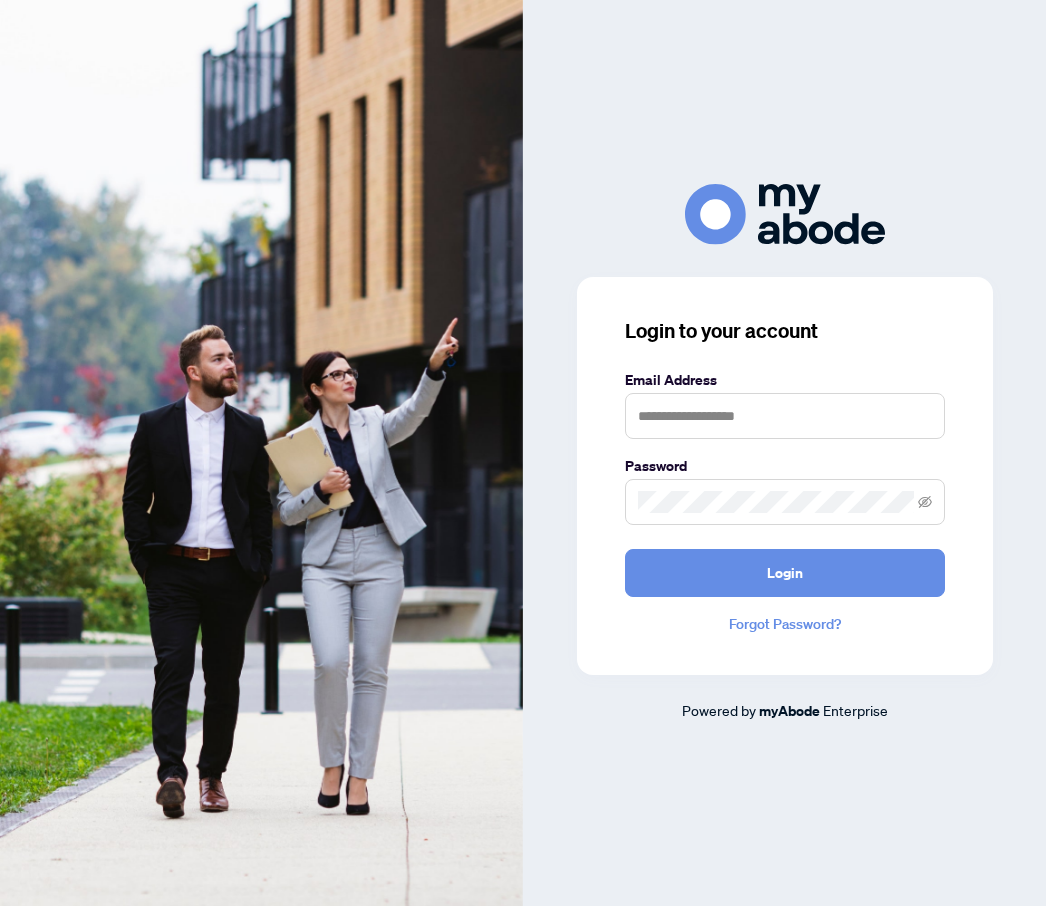 scroll, scrollTop: 0, scrollLeft: 0, axis: both 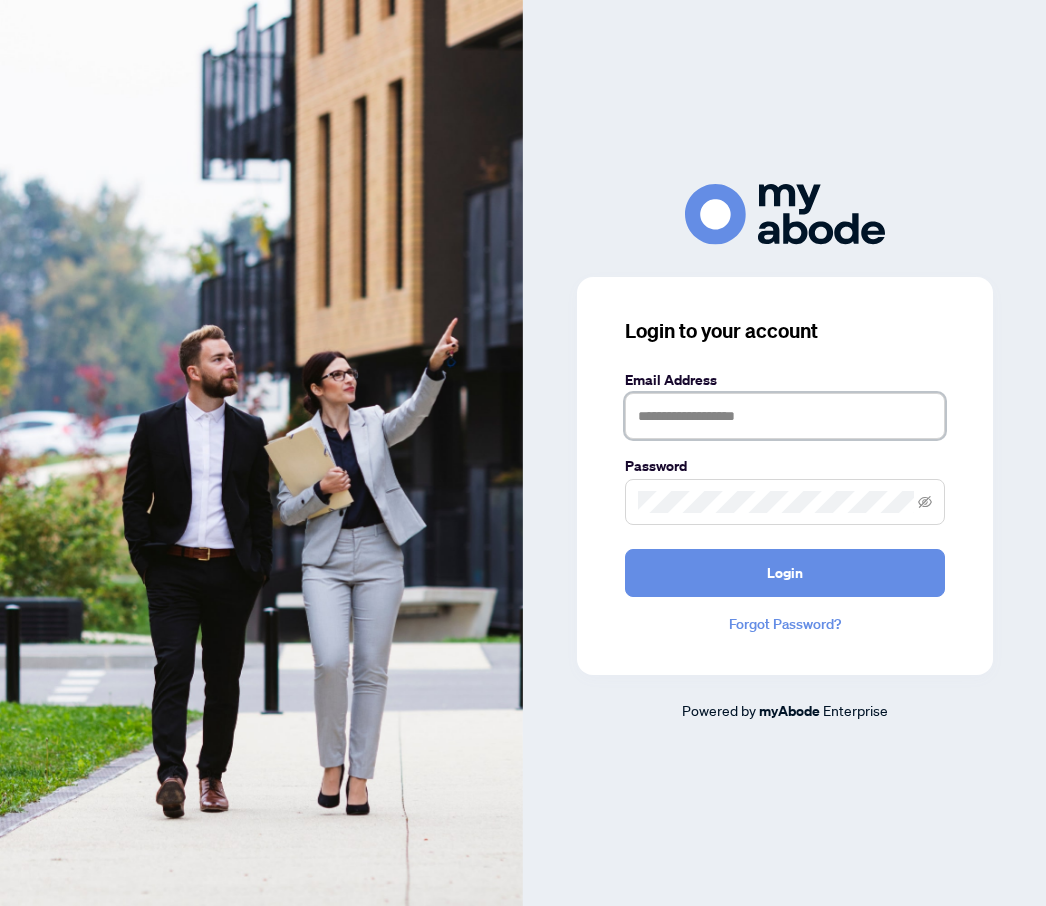click at bounding box center [785, 416] 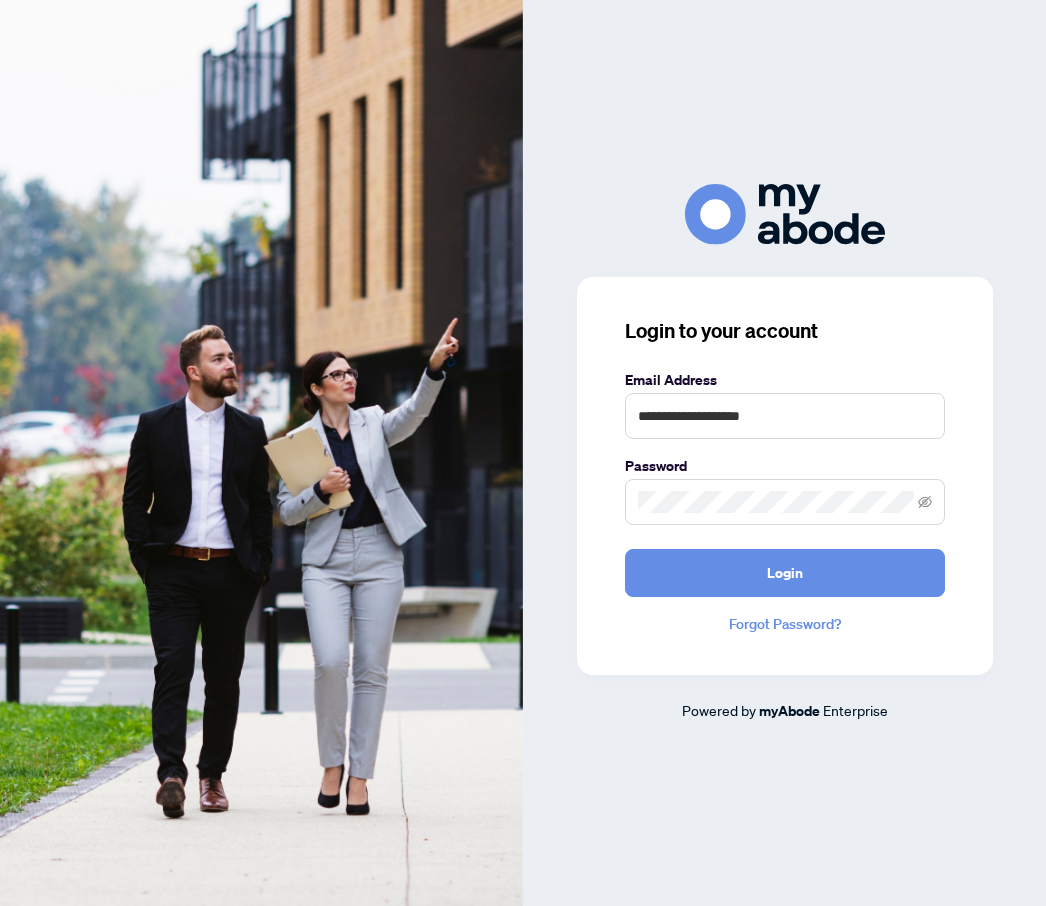 click on "Login" at bounding box center [785, 573] 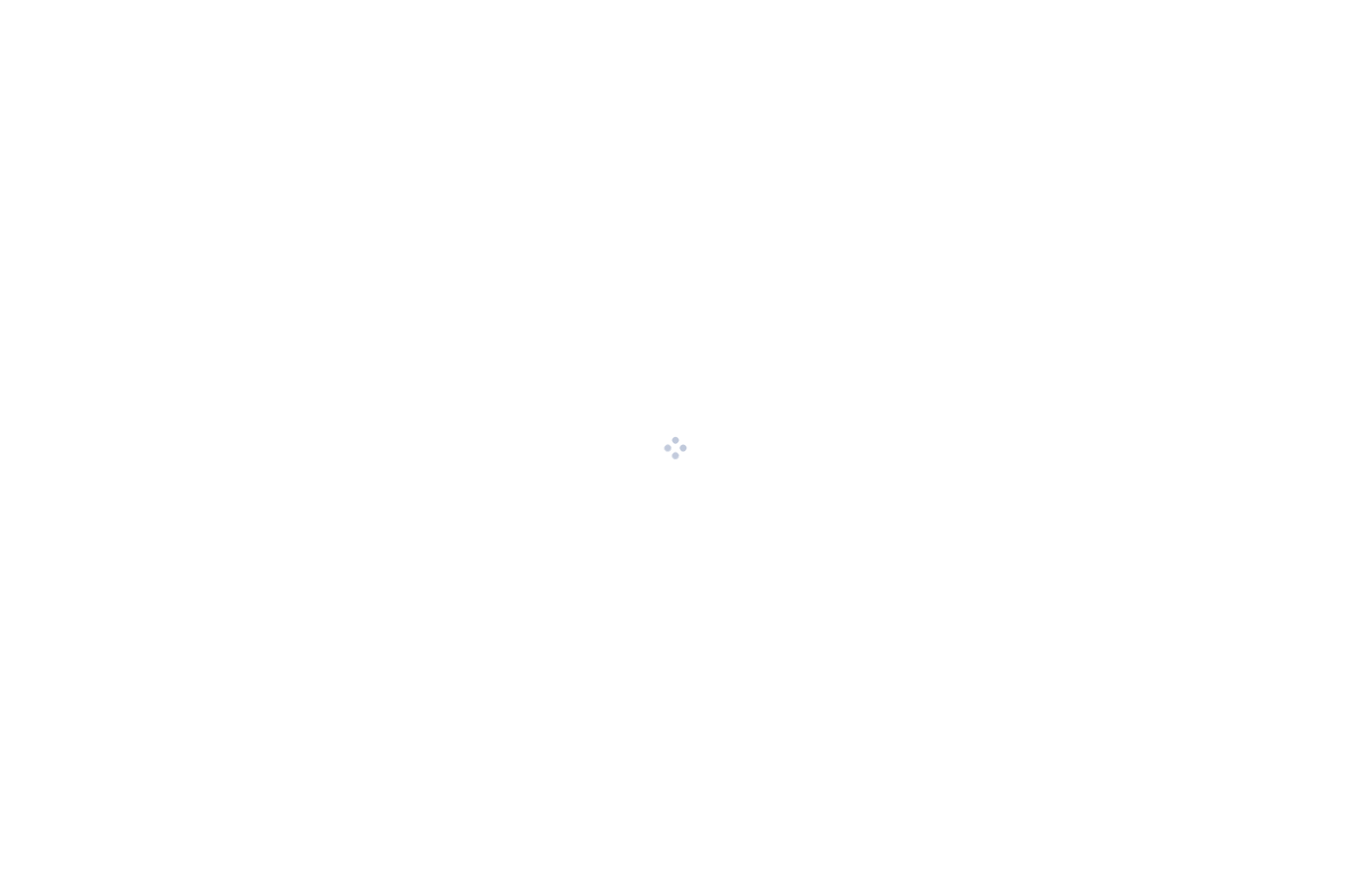 scroll, scrollTop: 0, scrollLeft: 0, axis: both 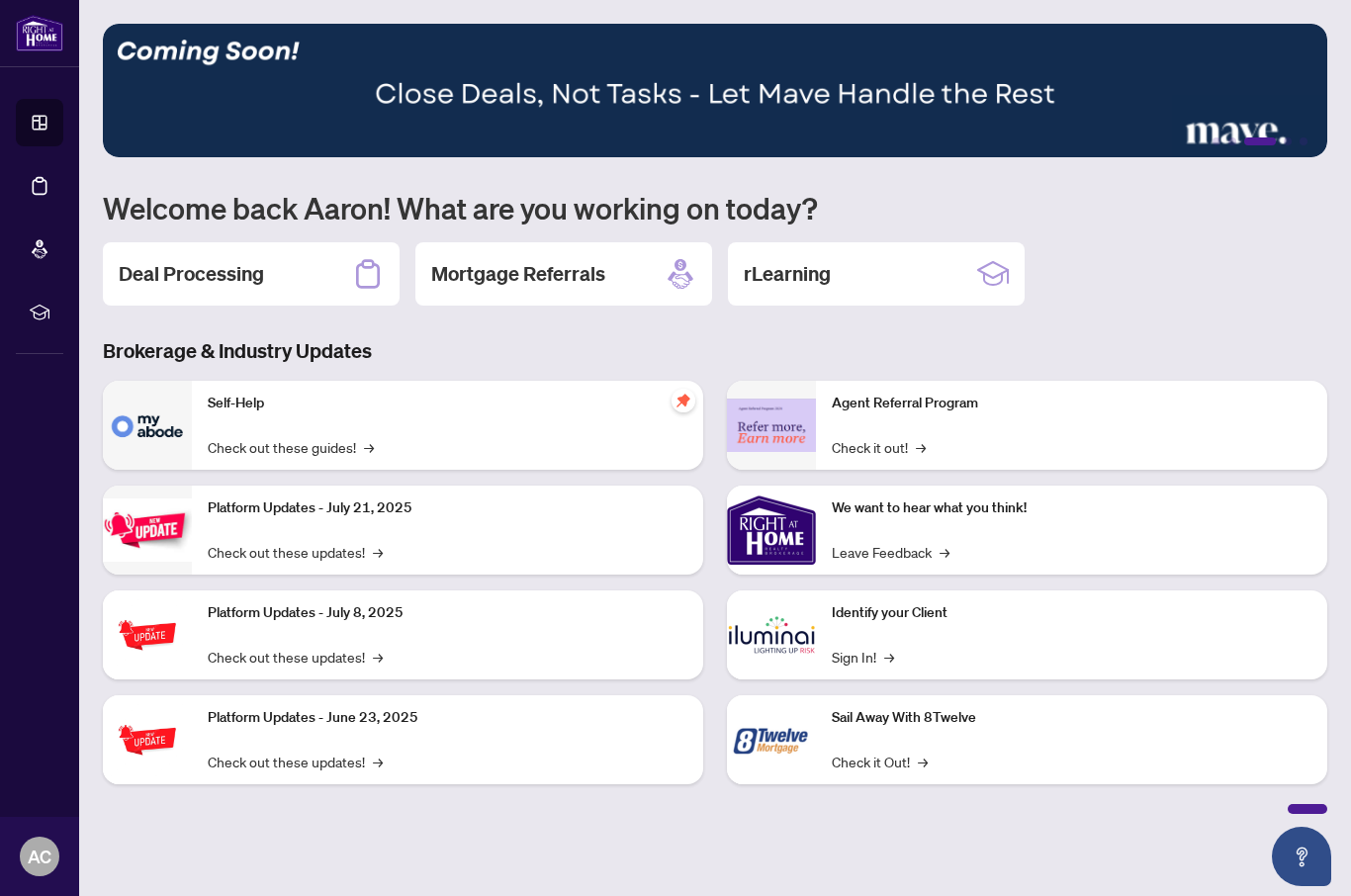 click on "Platform Updates - July 21, 2025 Check out these updates! →" at bounding box center [447, 530] 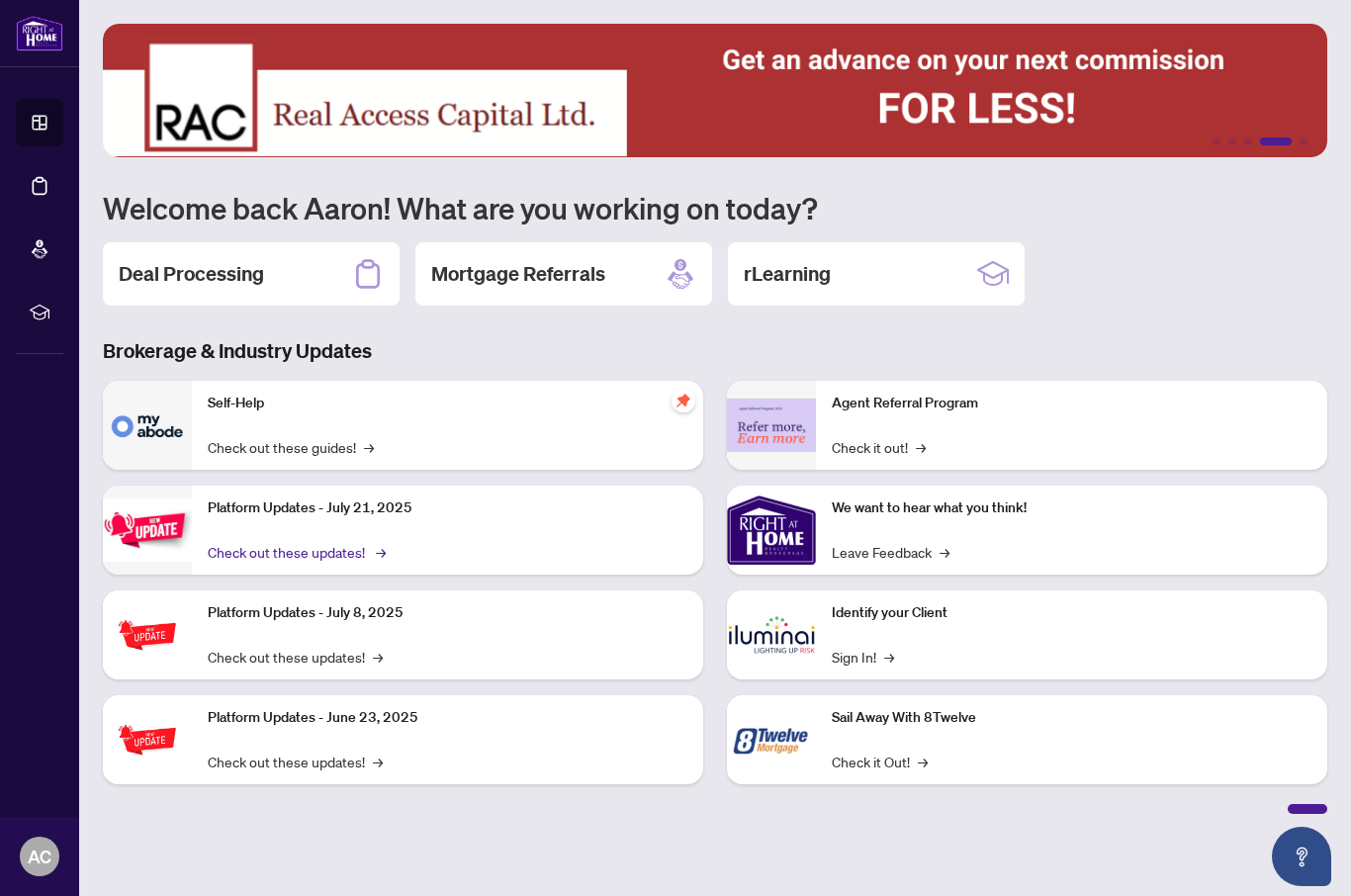 click on "Check out these updates! →" at bounding box center (295, 552) 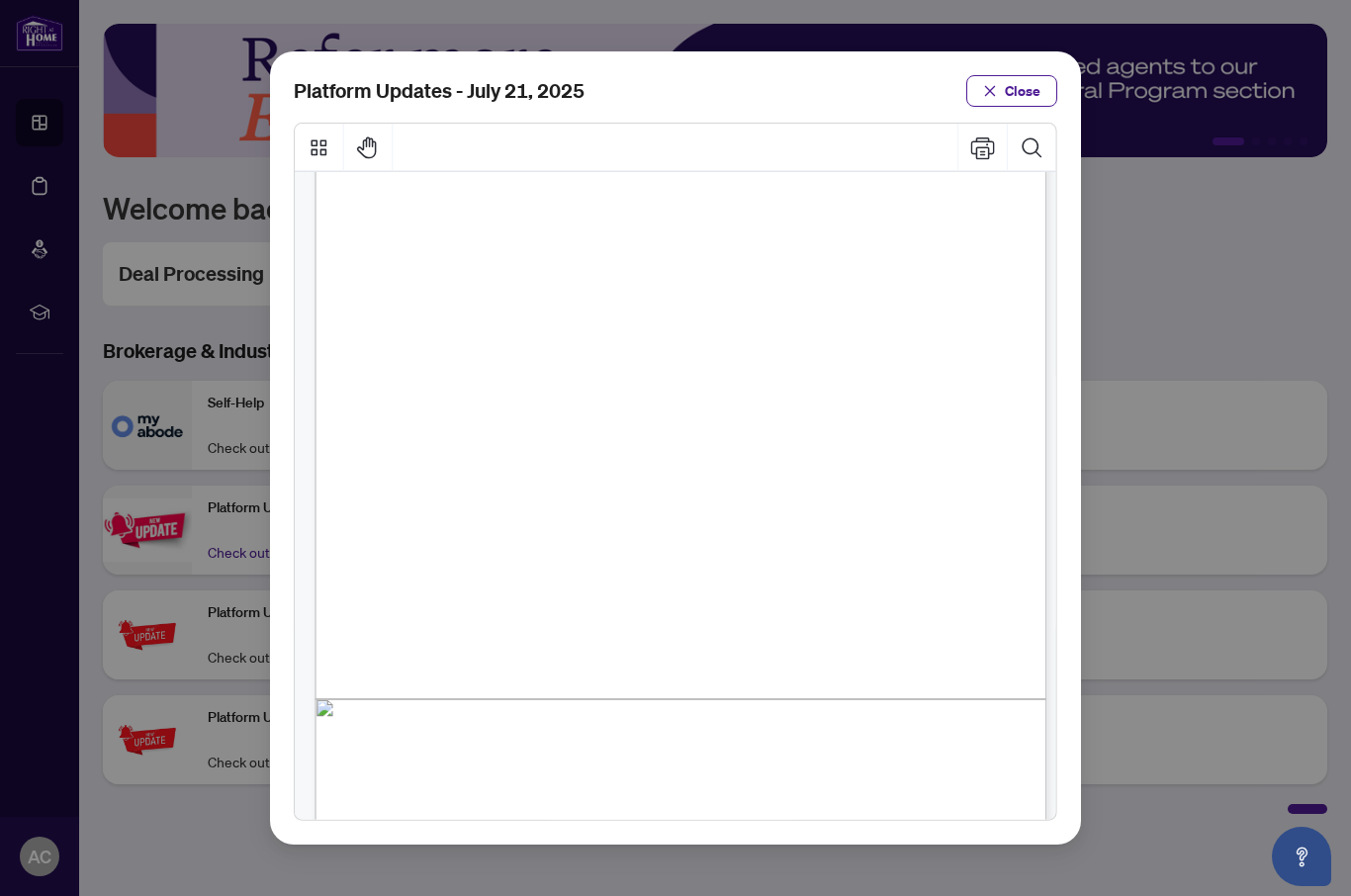 scroll, scrollTop: 258, scrollLeft: 0, axis: vertical 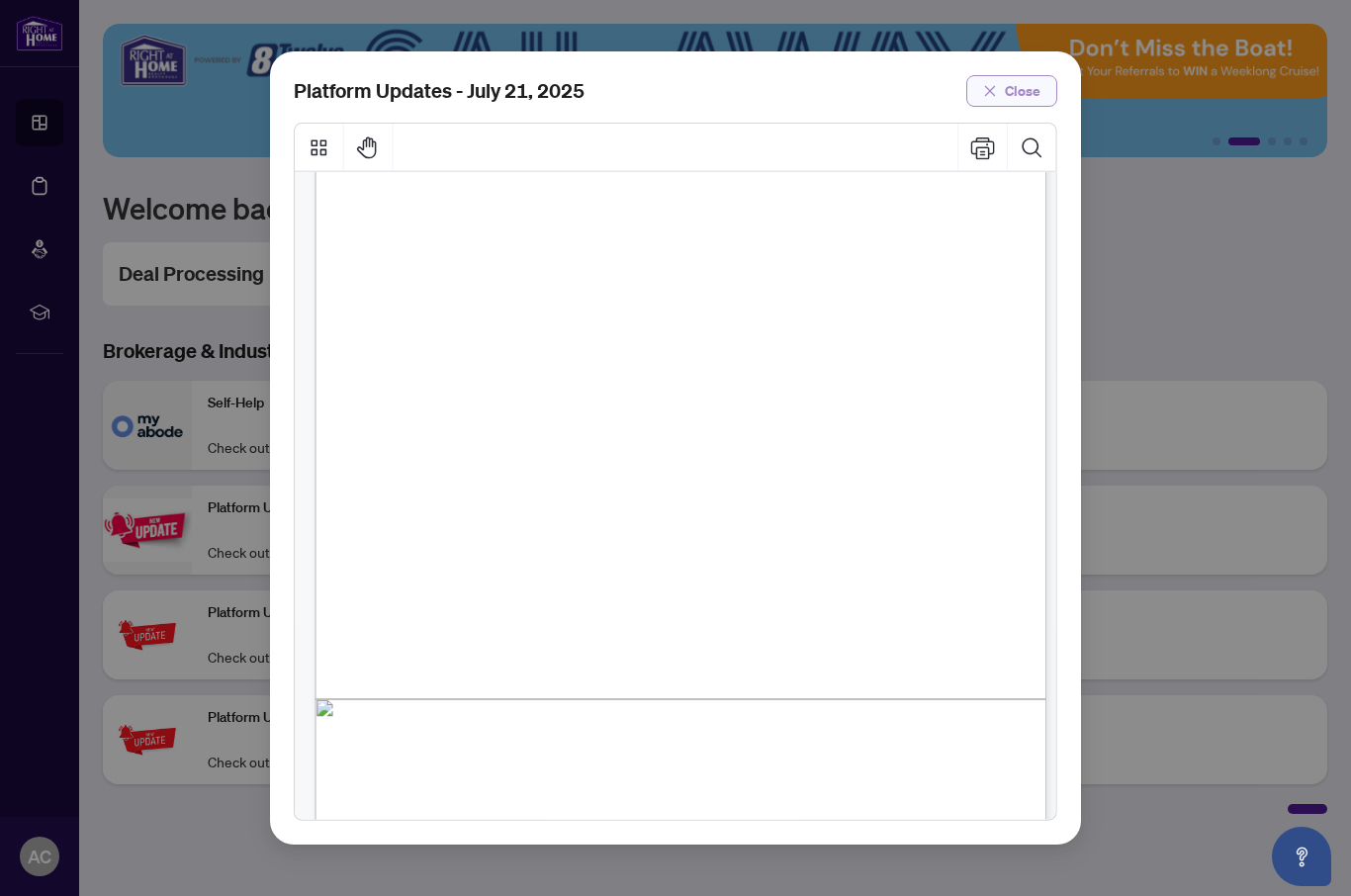 click on "Close" at bounding box center [1023, 91] 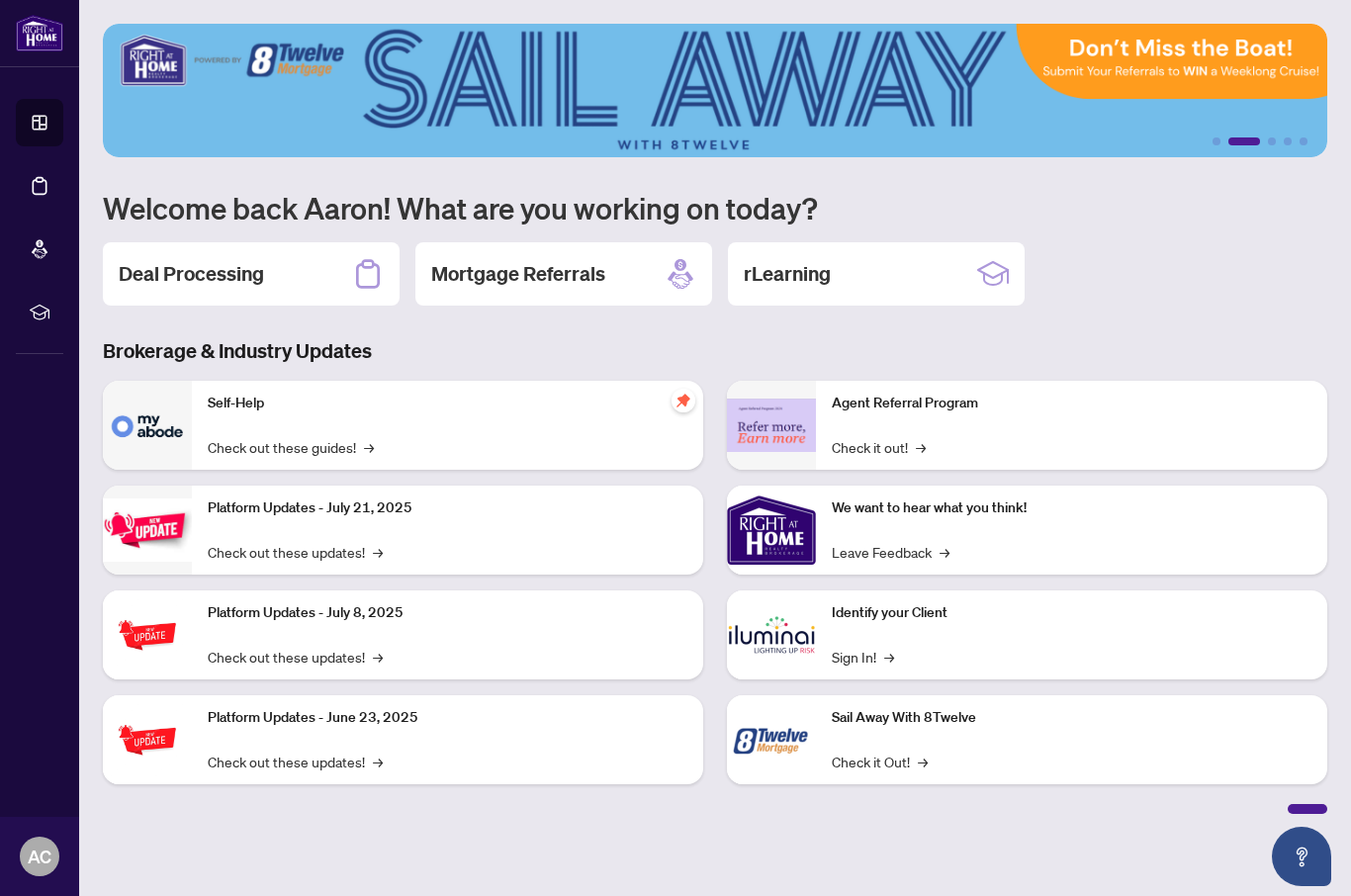 click on "Self-Help Check out these guides! →" at bounding box center (447, 425) 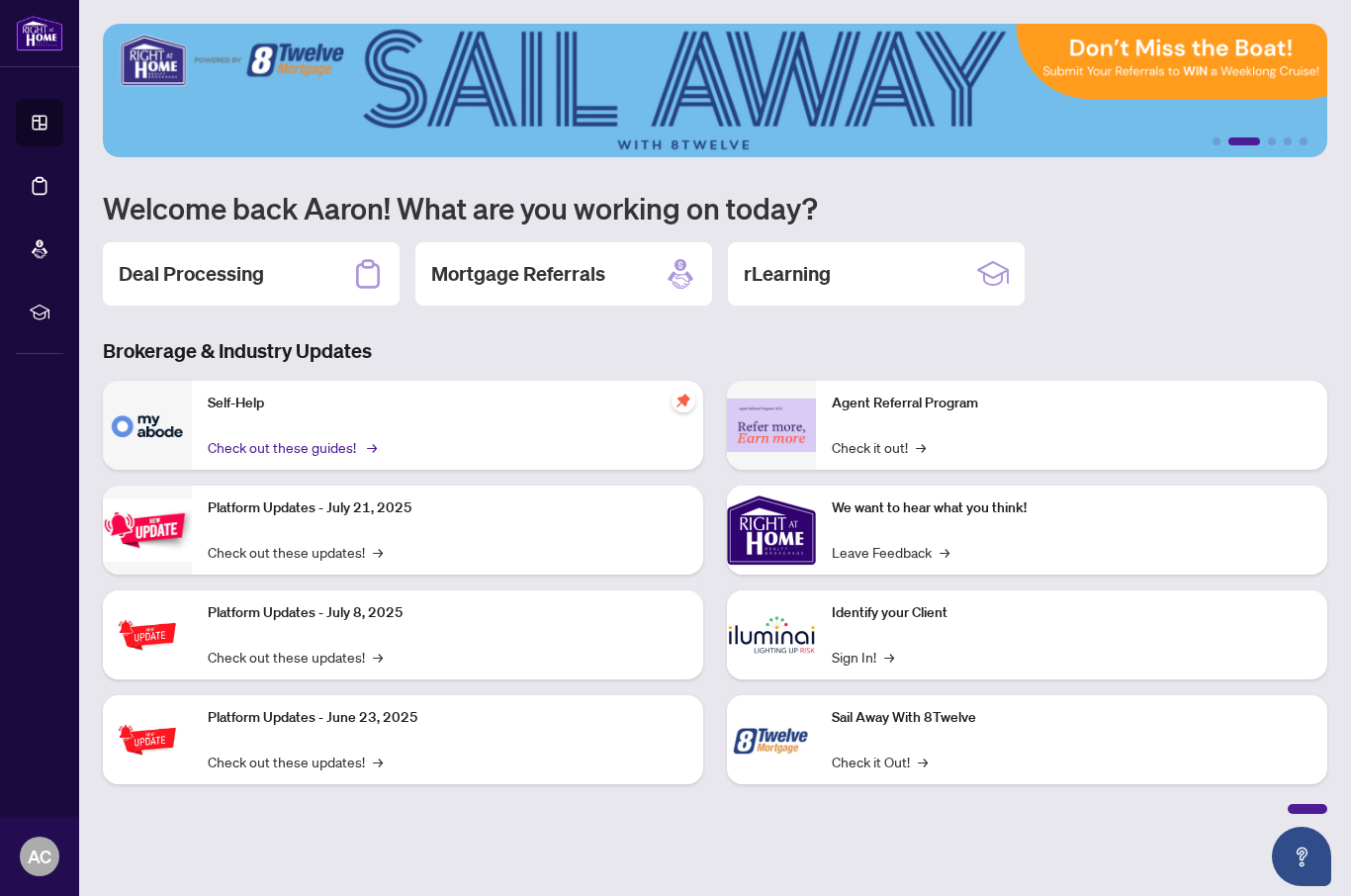 click on "Check out these guides! →" at bounding box center (291, 447) 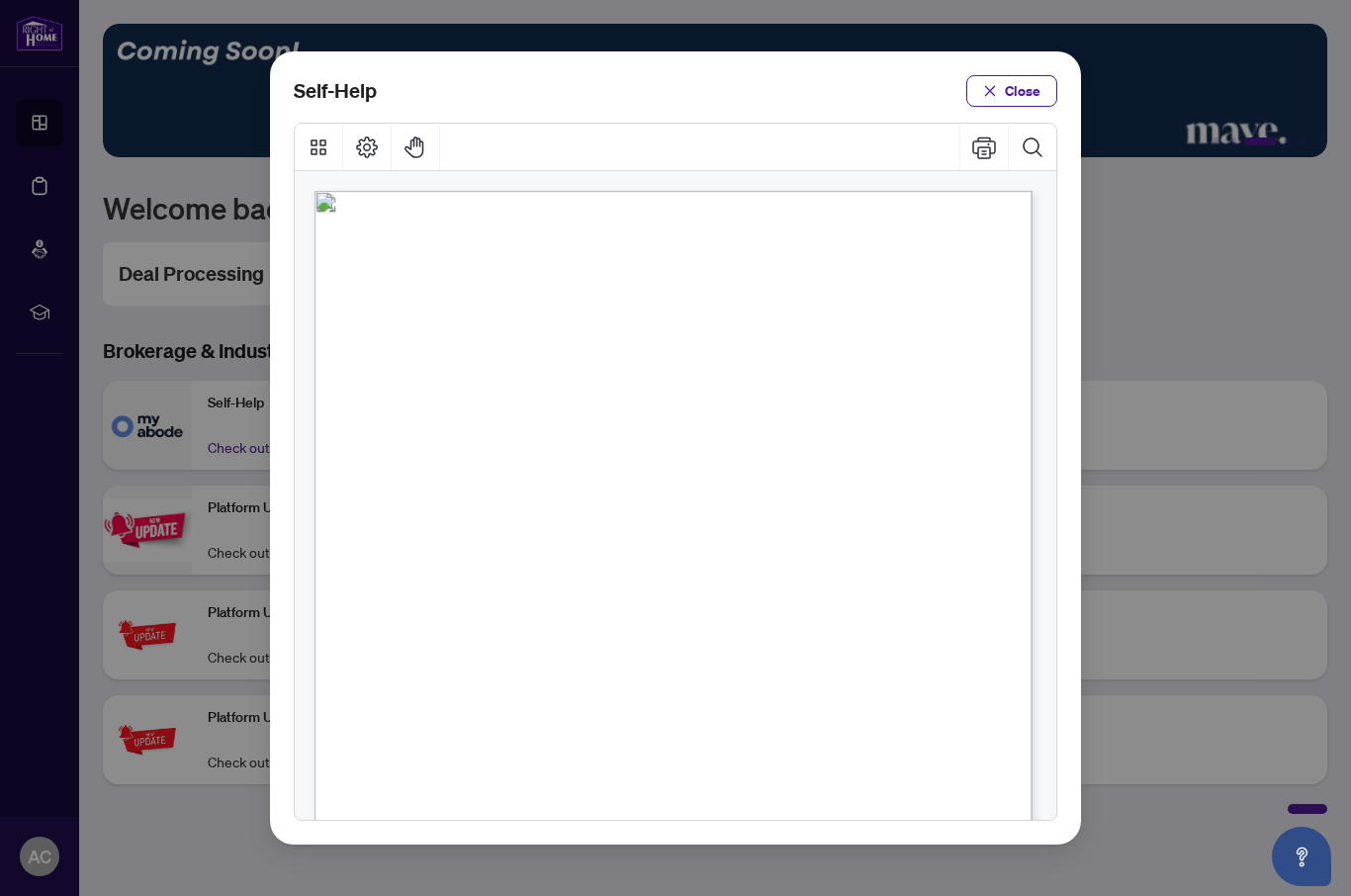 scroll, scrollTop: 0, scrollLeft: 0, axis: both 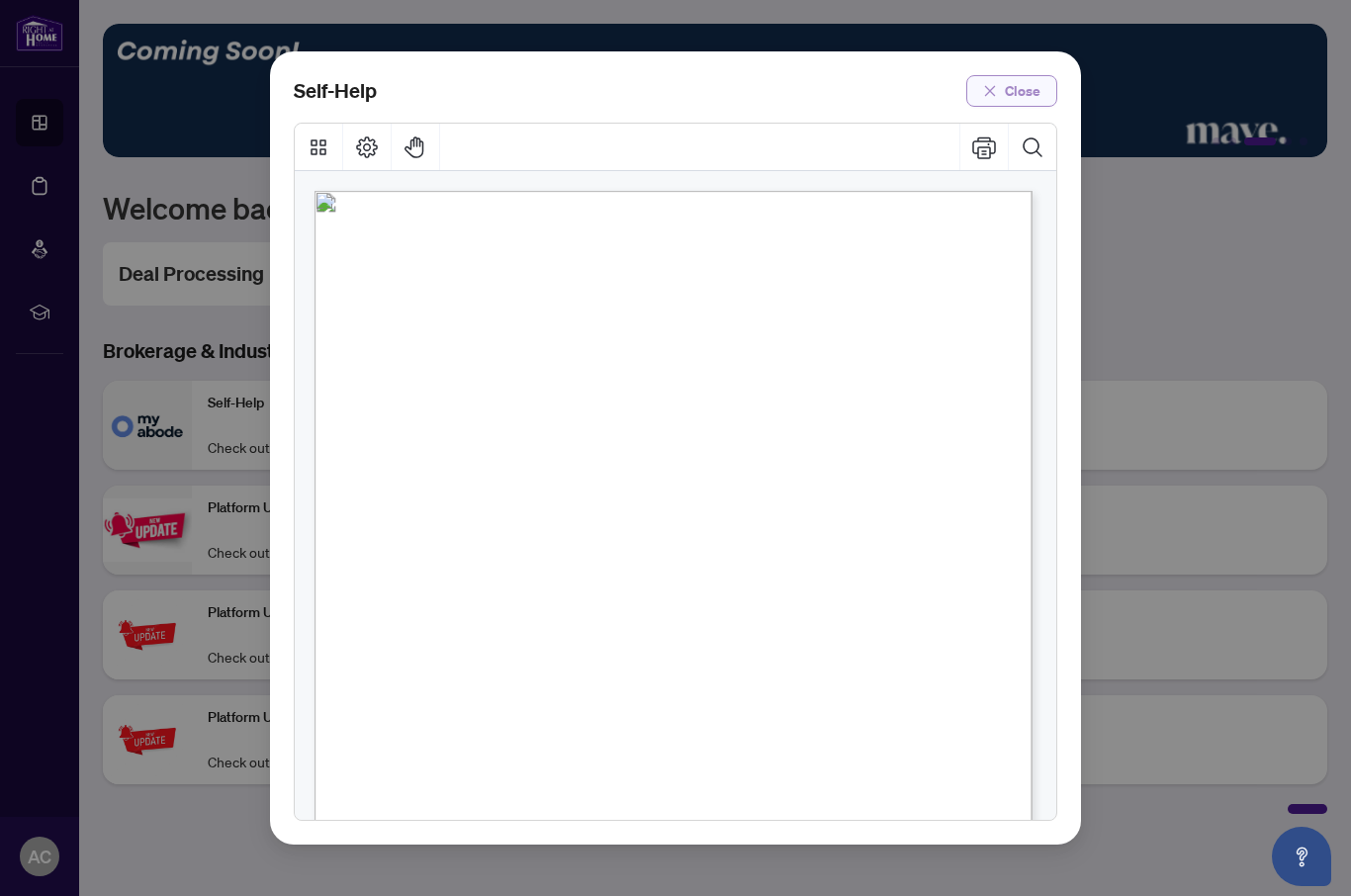 click on "Close" at bounding box center (1023, 91) 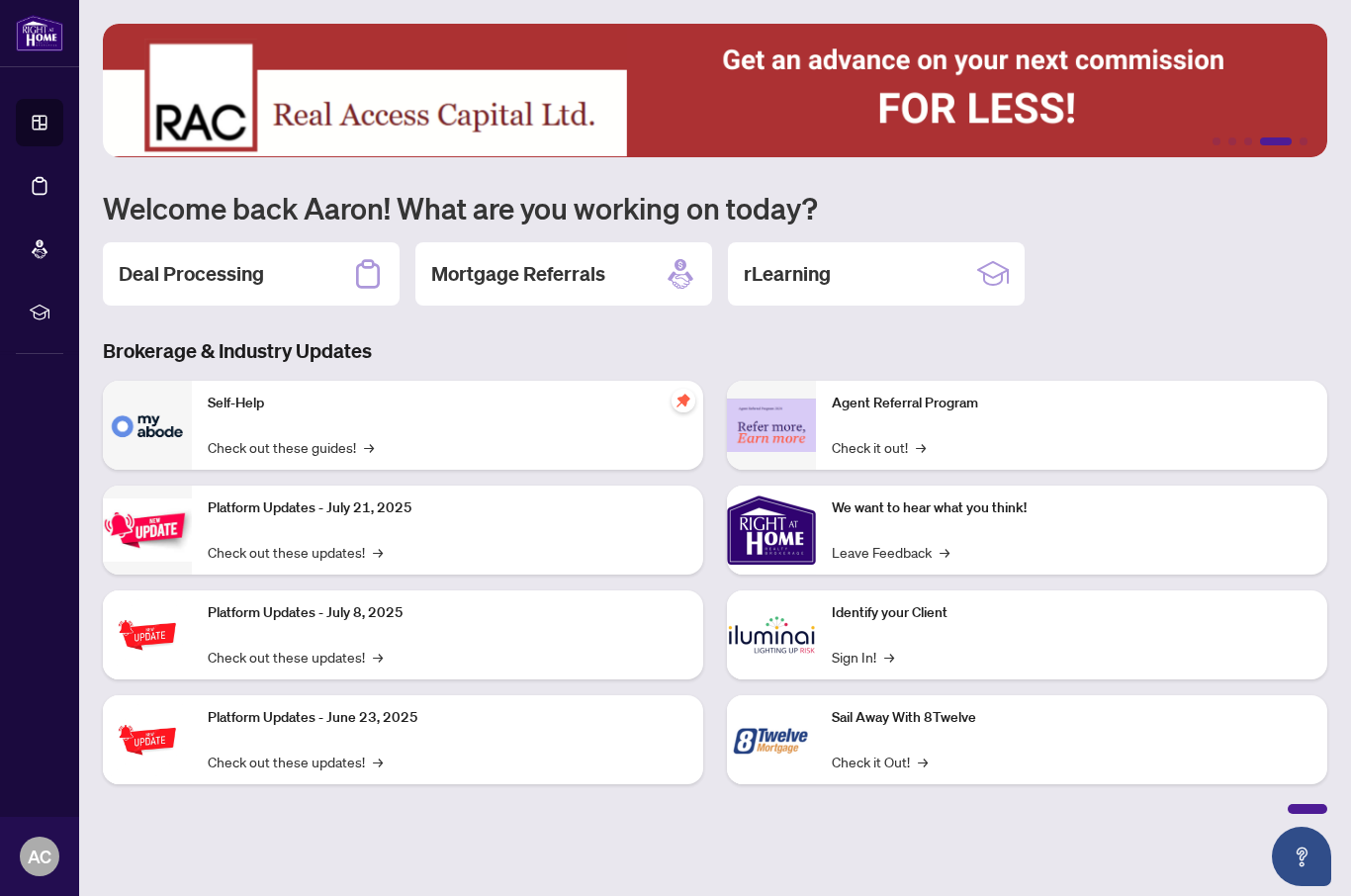 scroll, scrollTop: 0, scrollLeft: 0, axis: both 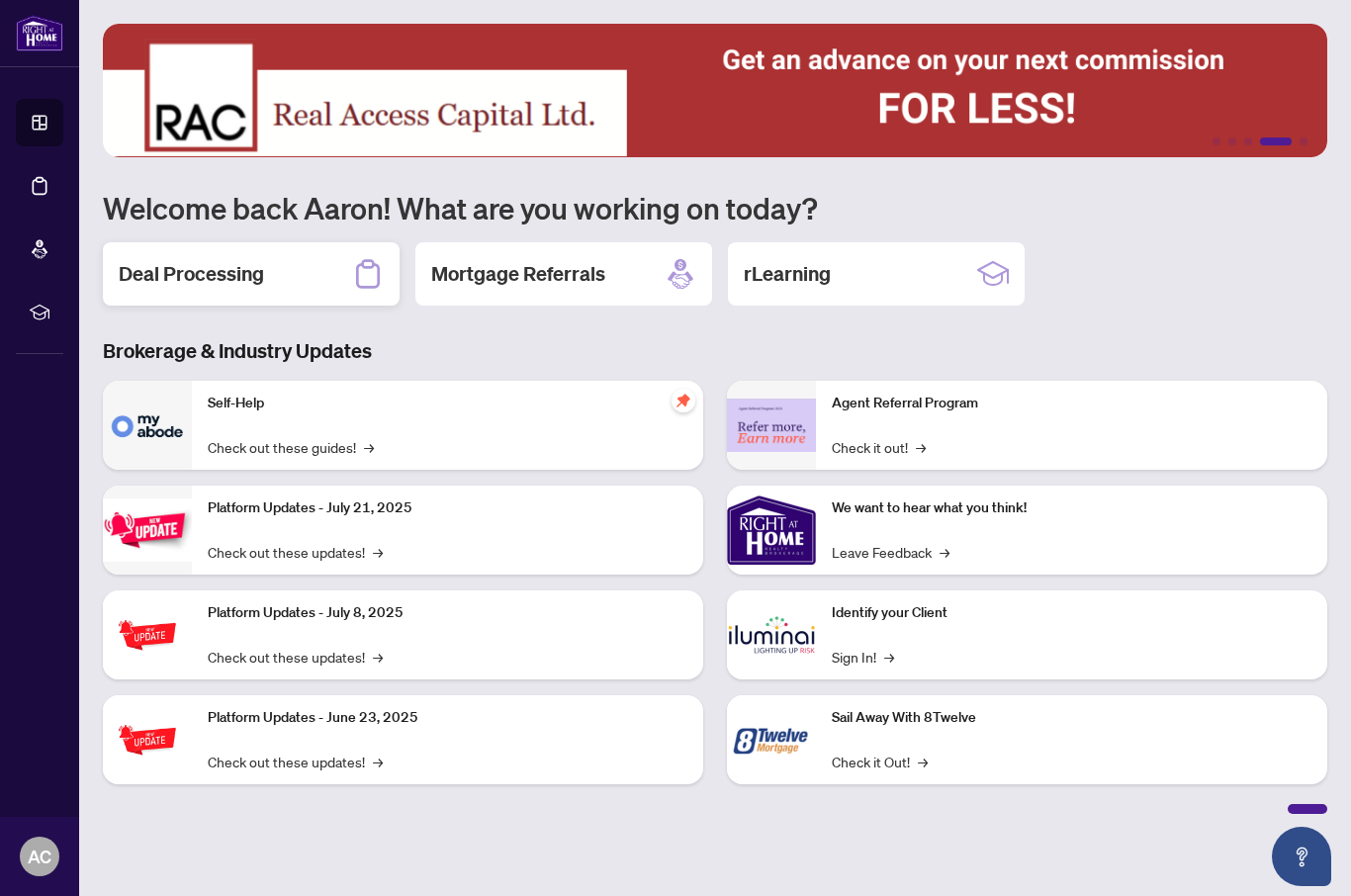 click on "Deal Processing" at bounding box center [191, 274] 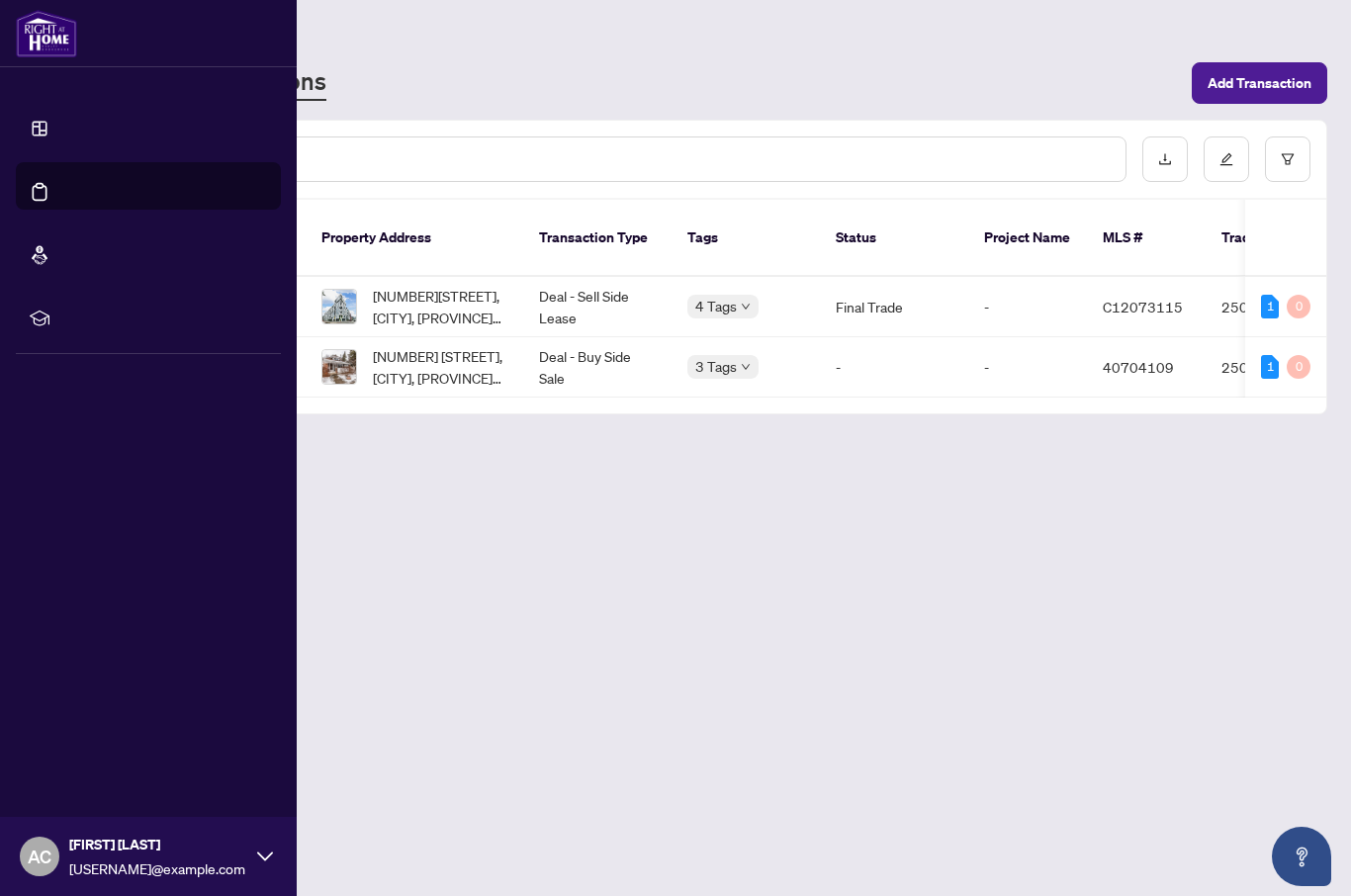 click on "Mortgage Referrals" at bounding box center (101, 270) 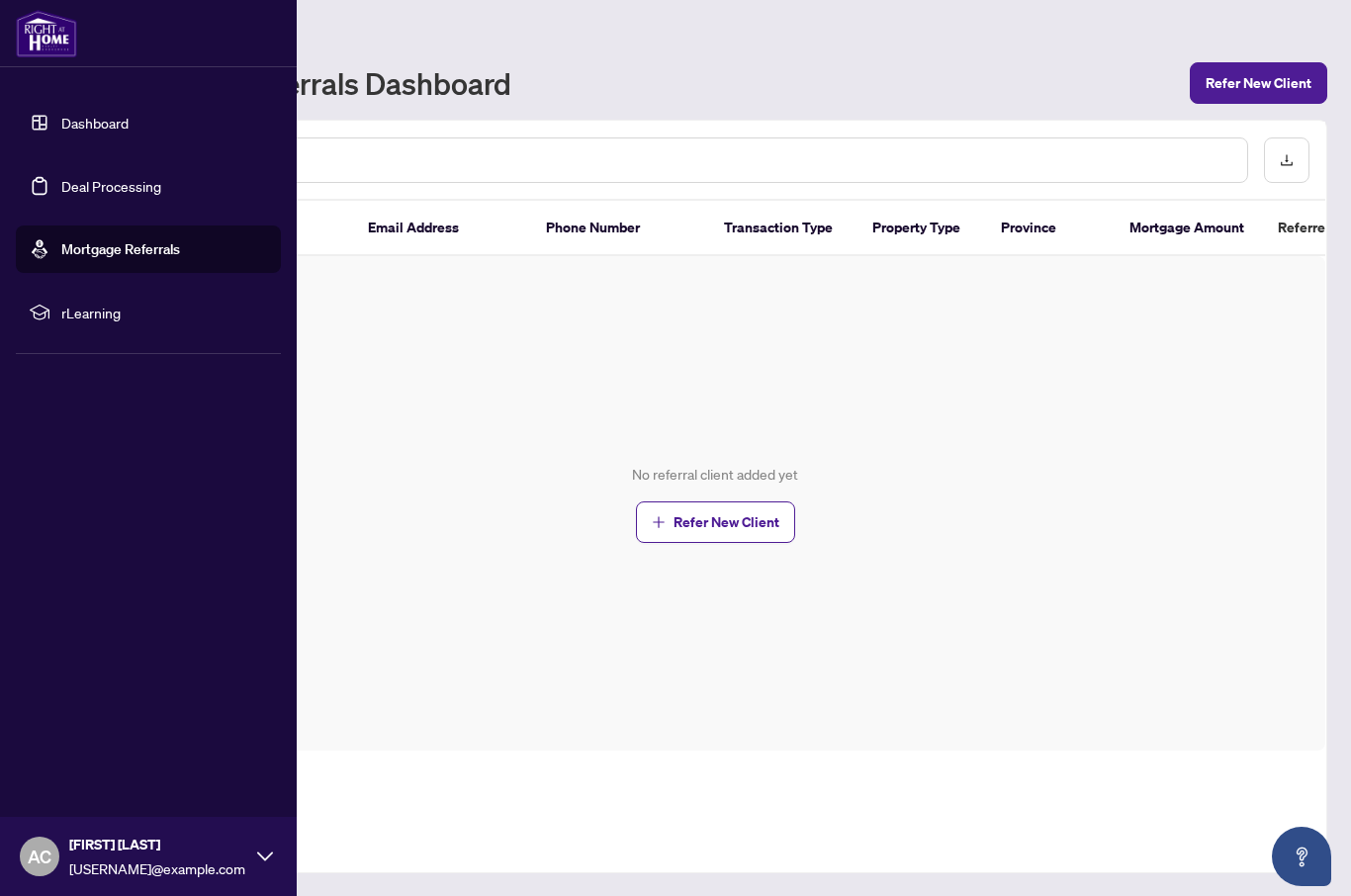 click 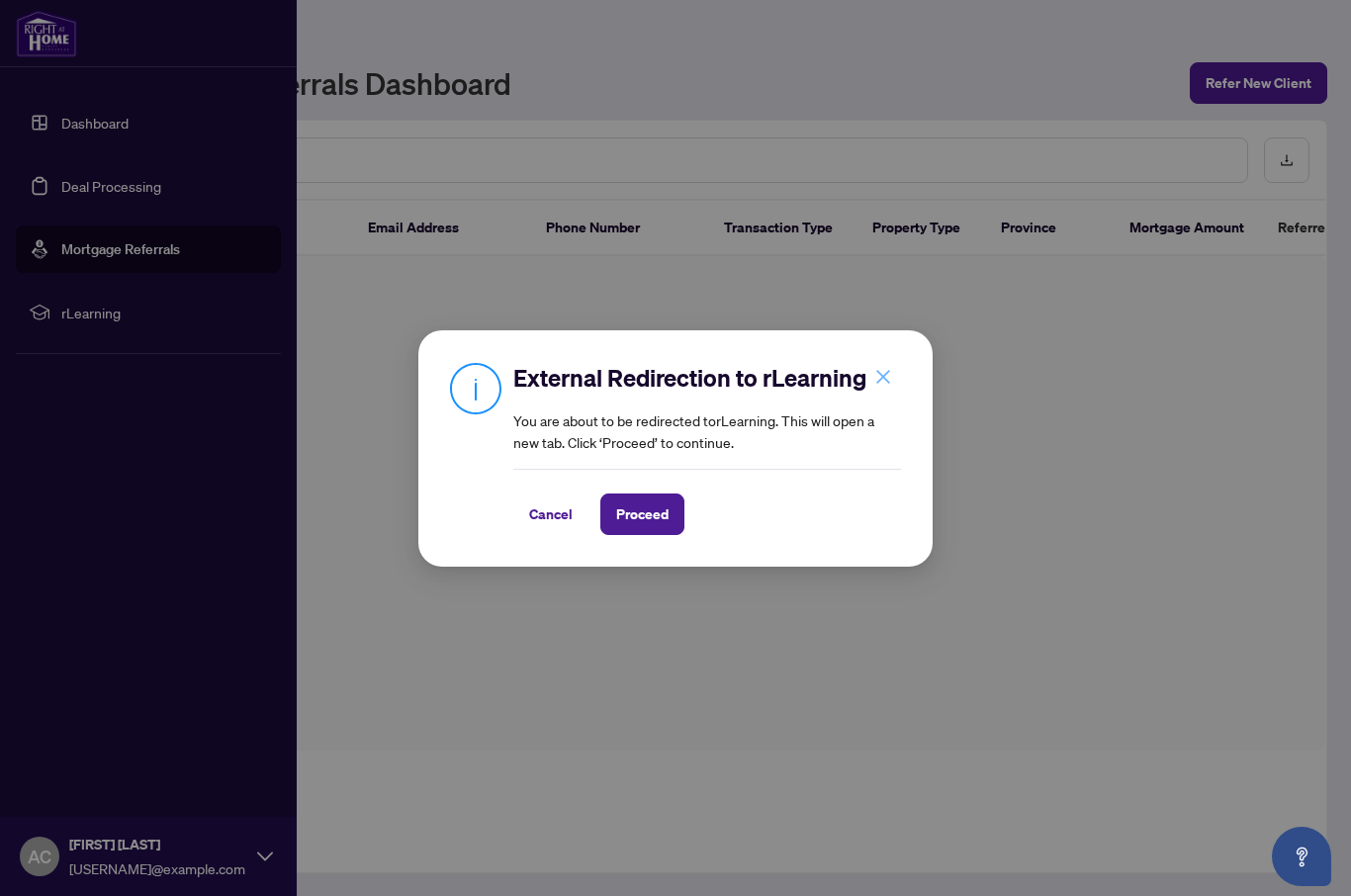 click at bounding box center [883, 377] 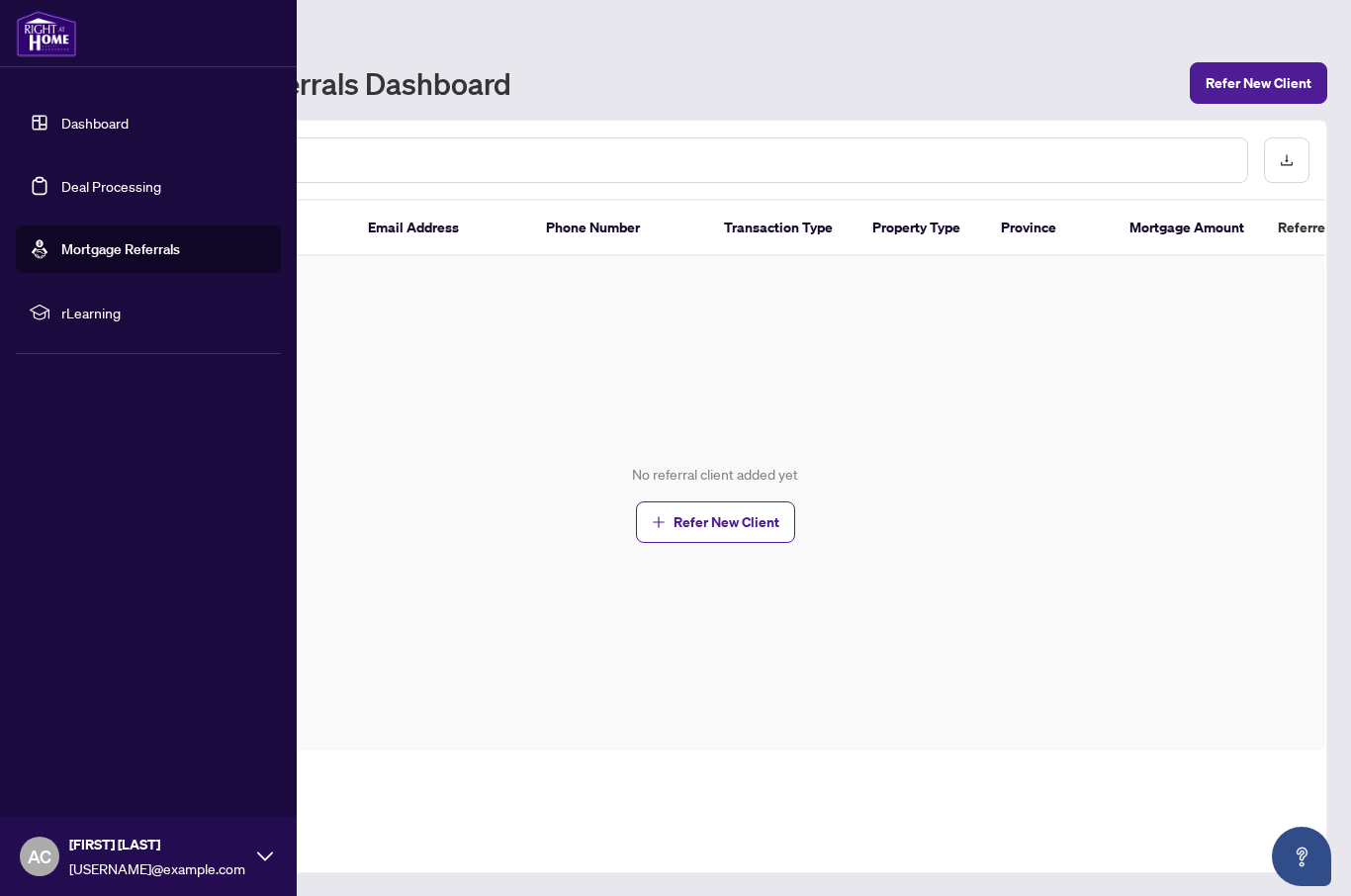 click on "Dashboard" at bounding box center [95, 123] 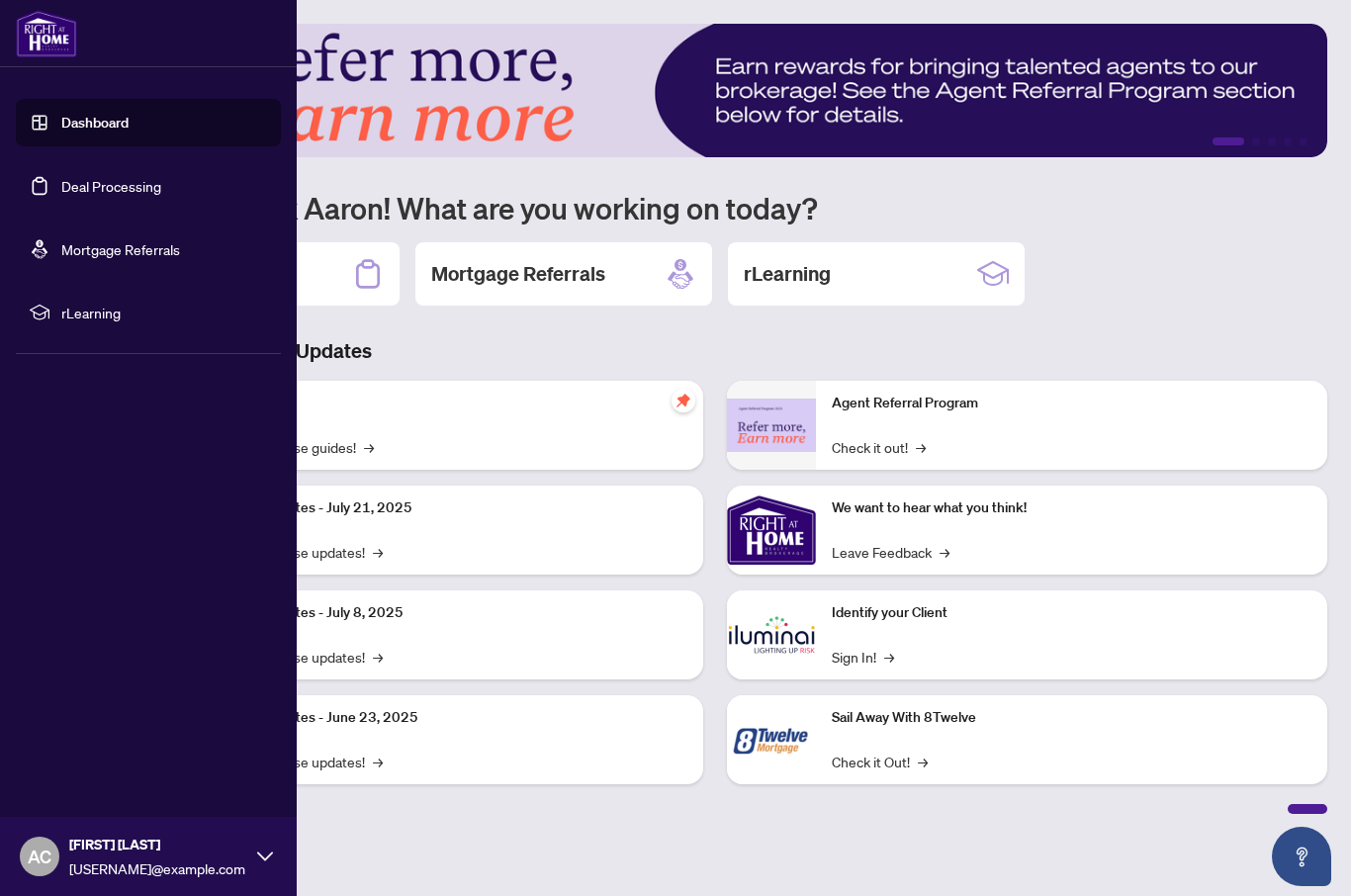 scroll, scrollTop: 16, scrollLeft: 0, axis: vertical 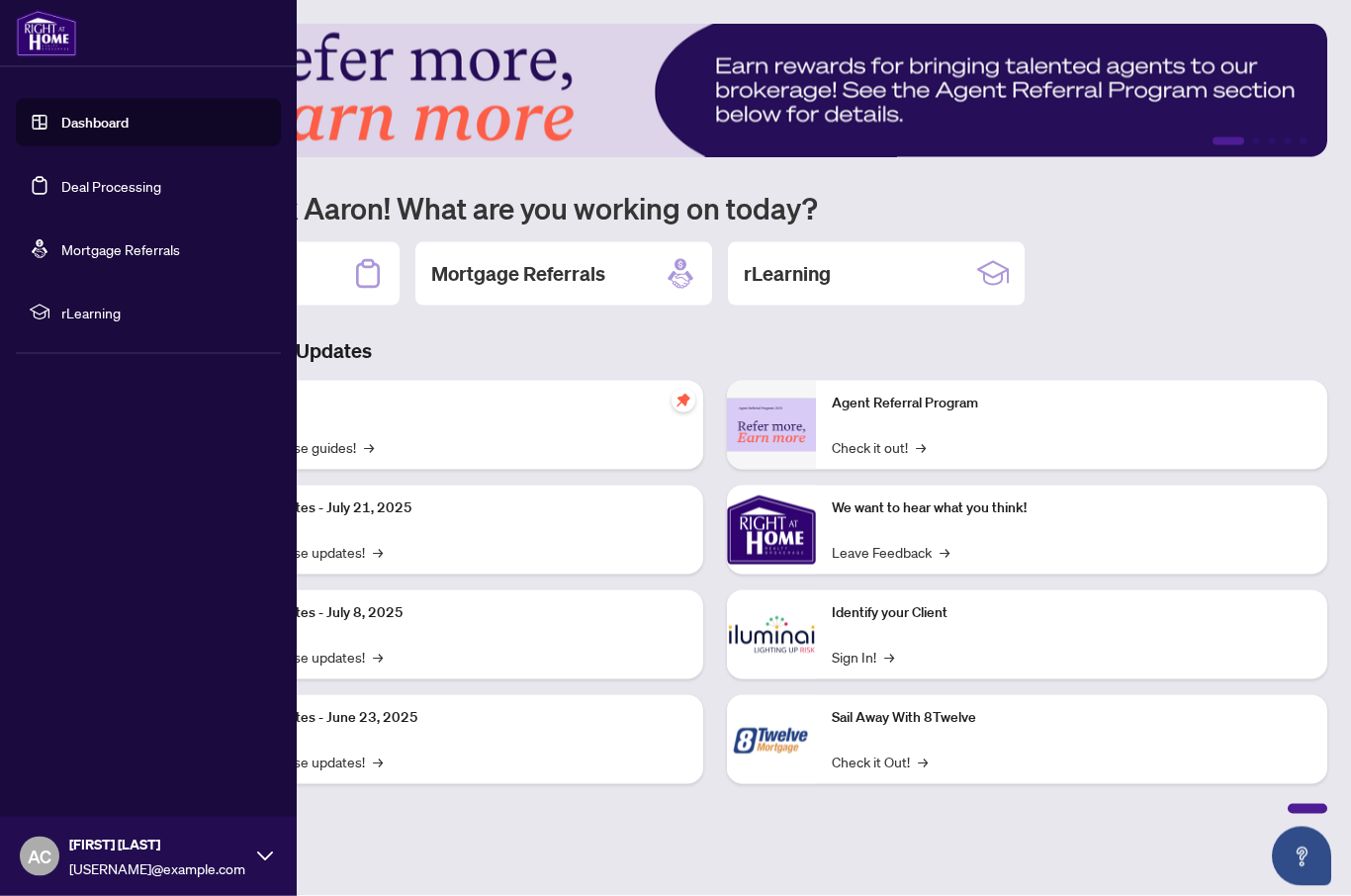 click on "Mortgage Referrals" at bounding box center (121, 249) 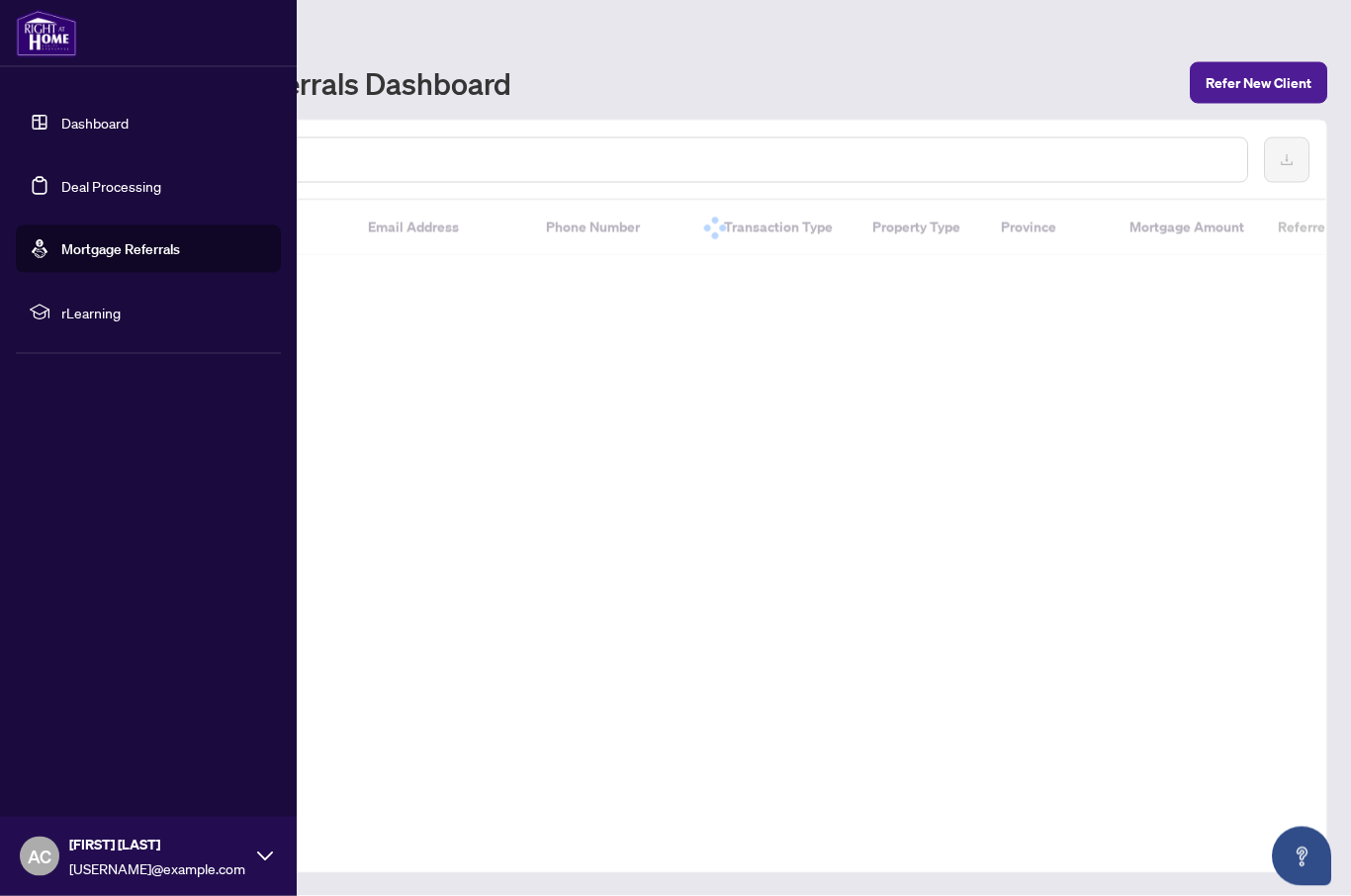 scroll, scrollTop: 17, scrollLeft: 0, axis: vertical 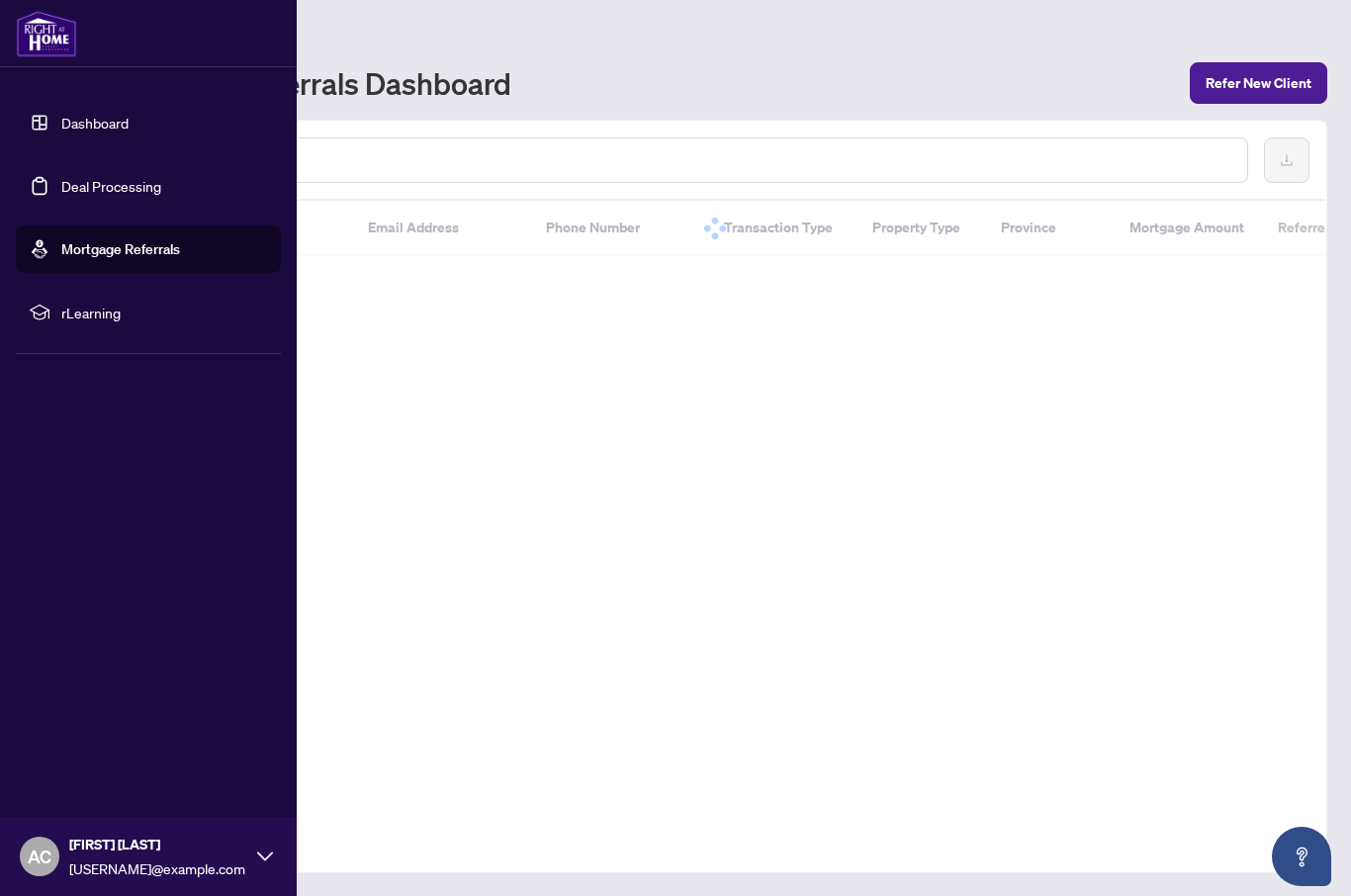 click at bounding box center (46, 34) 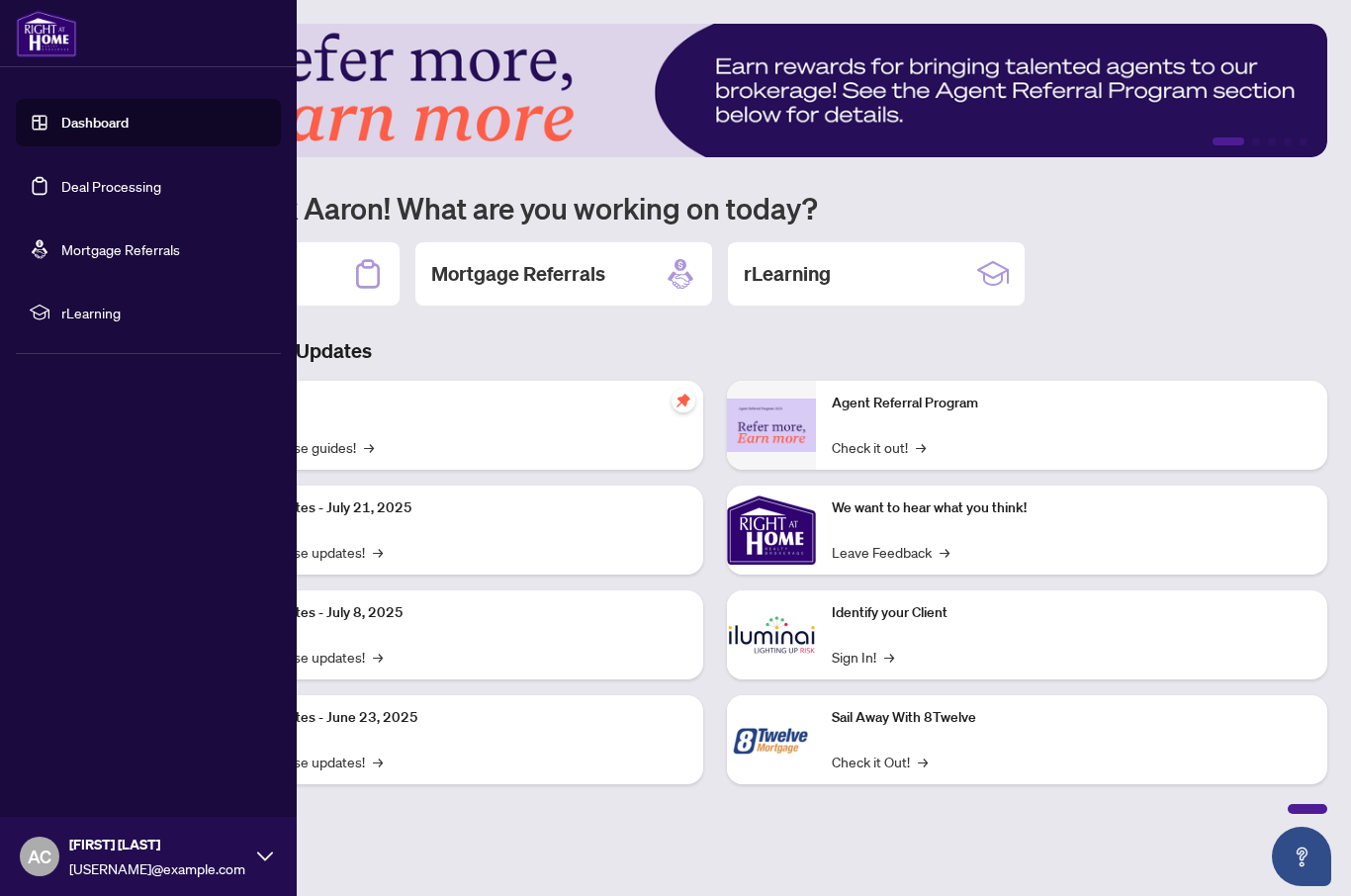 click at bounding box center [46, 34] 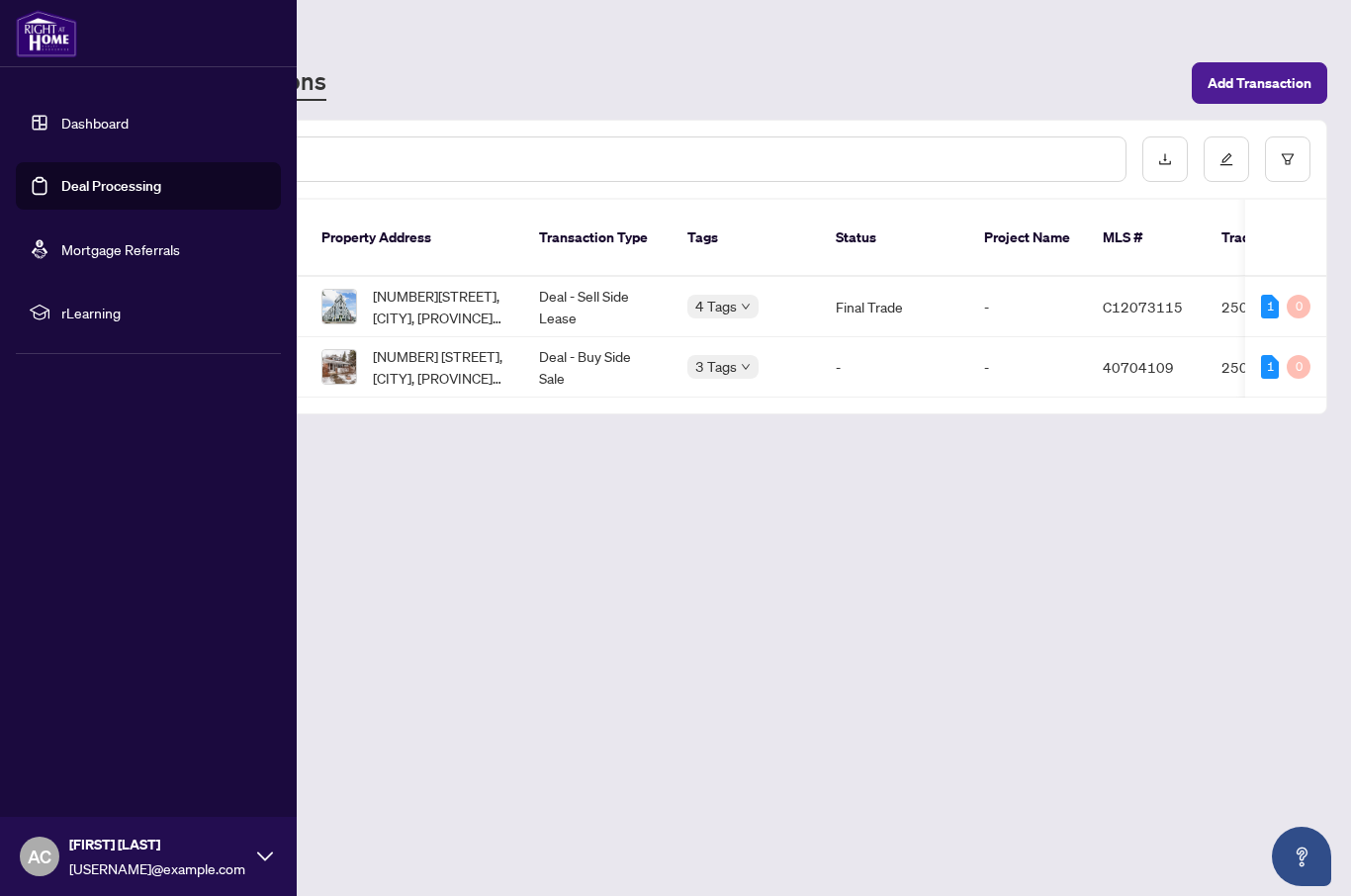 scroll, scrollTop: 0, scrollLeft: 0, axis: both 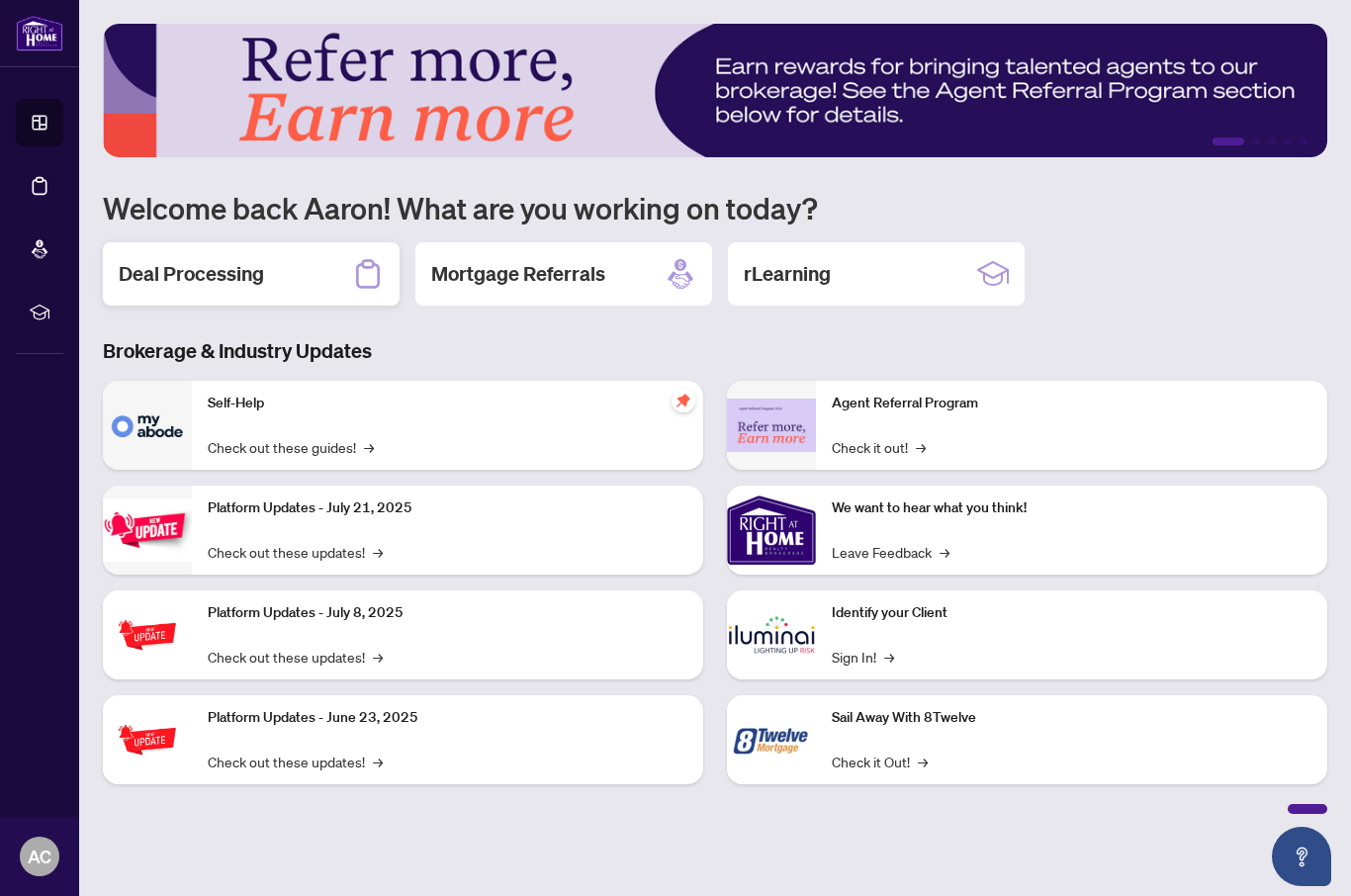 click on "Deal Processing" at bounding box center (191, 274) 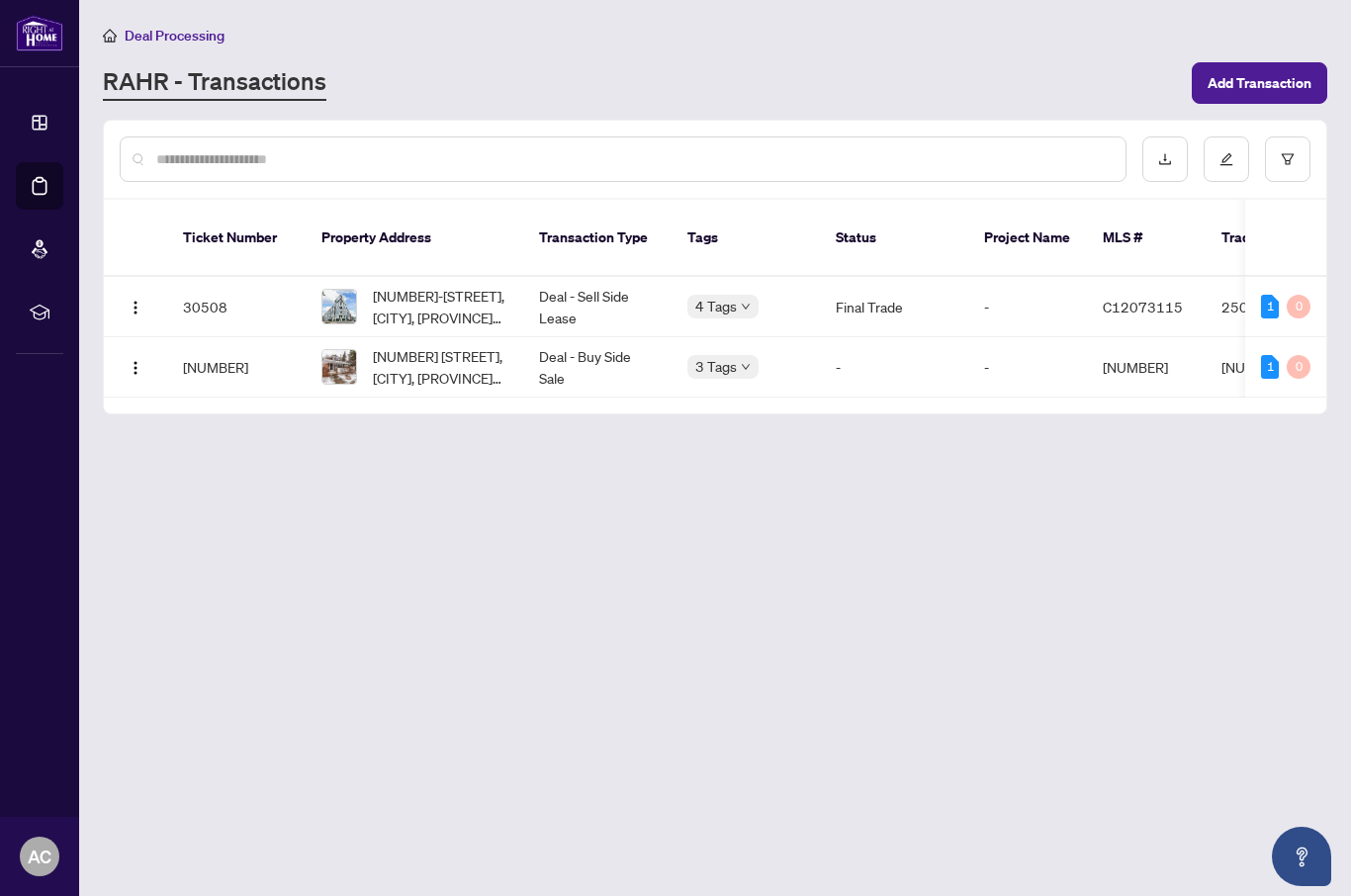 click on "[NUMBER]-[STREET], [CITY], [PROVINCE] [POSTAL_CODE], Canada" at bounding box center [440, 307] 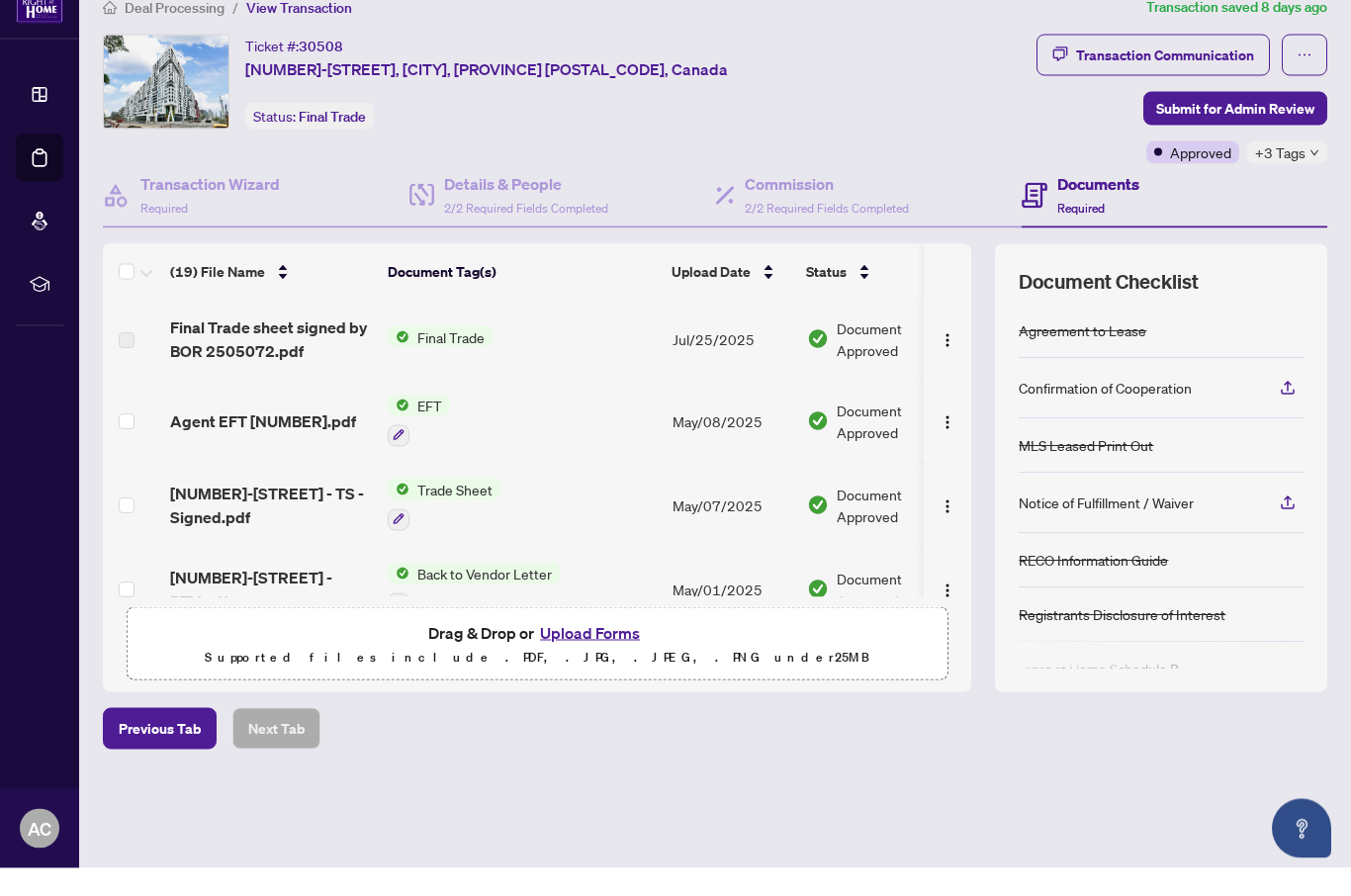 scroll, scrollTop: 68, scrollLeft: 0, axis: vertical 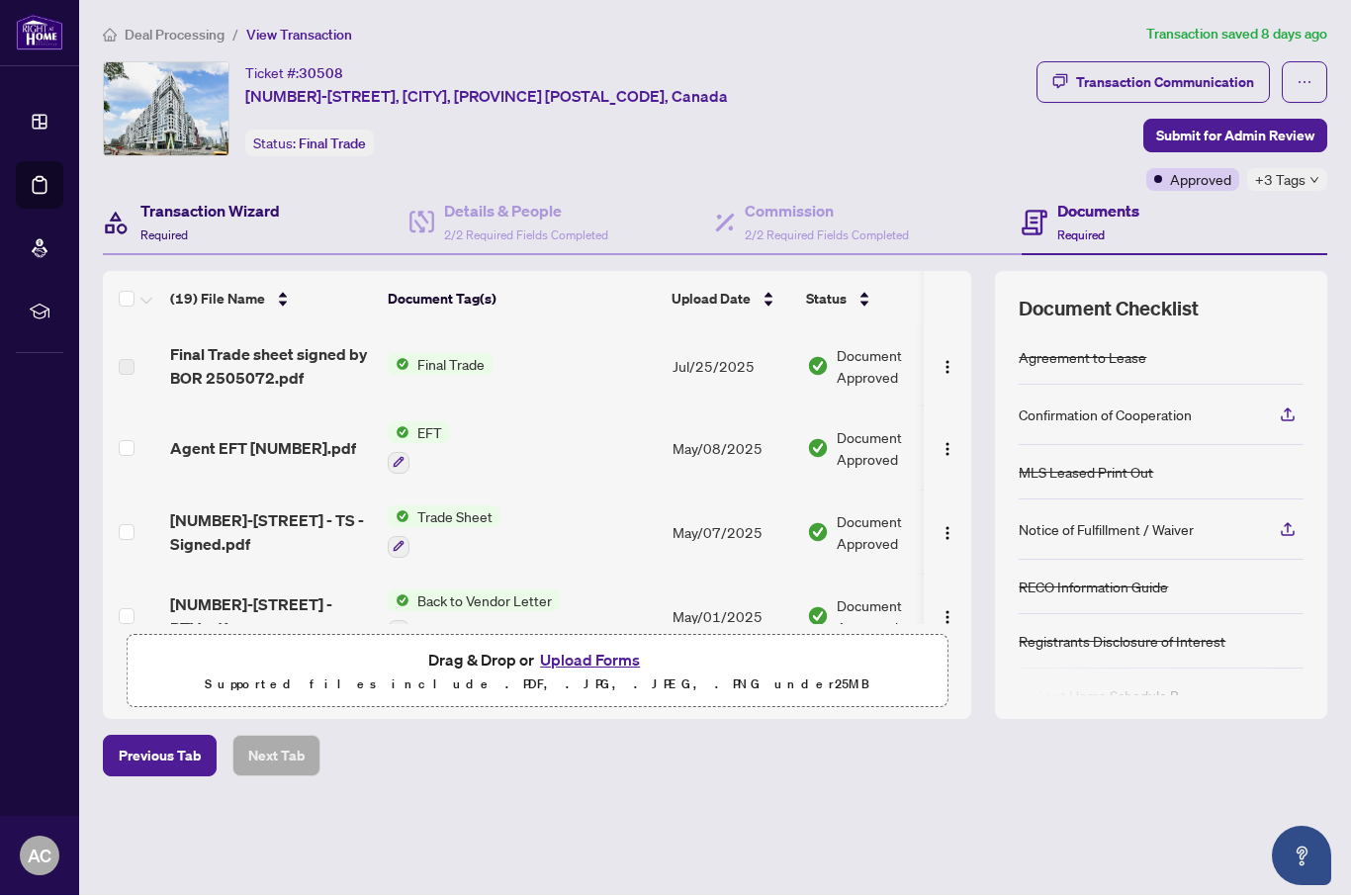 click on "Transaction Wizard Required" at bounding box center [210, 223] 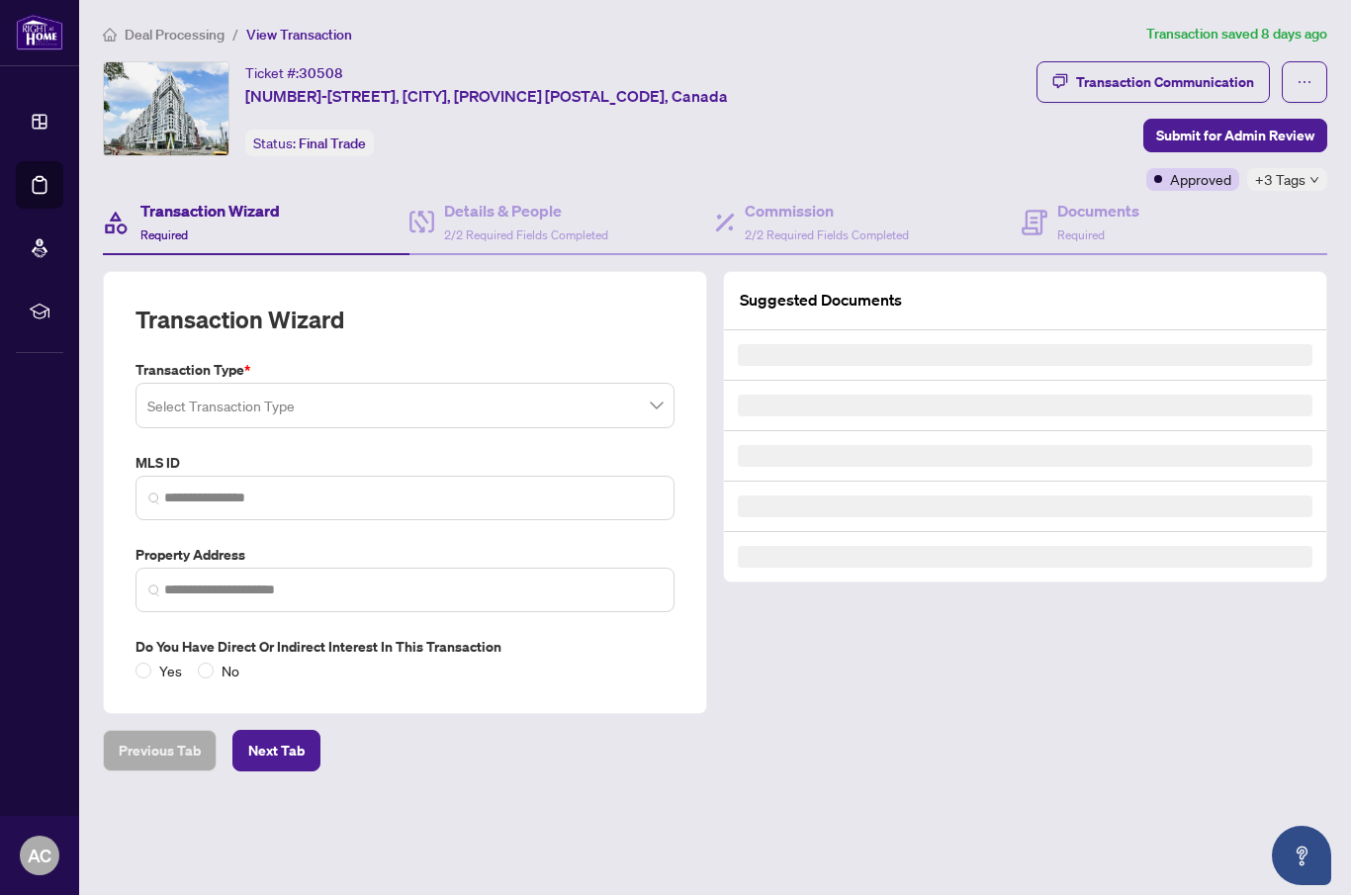 type on "*********" 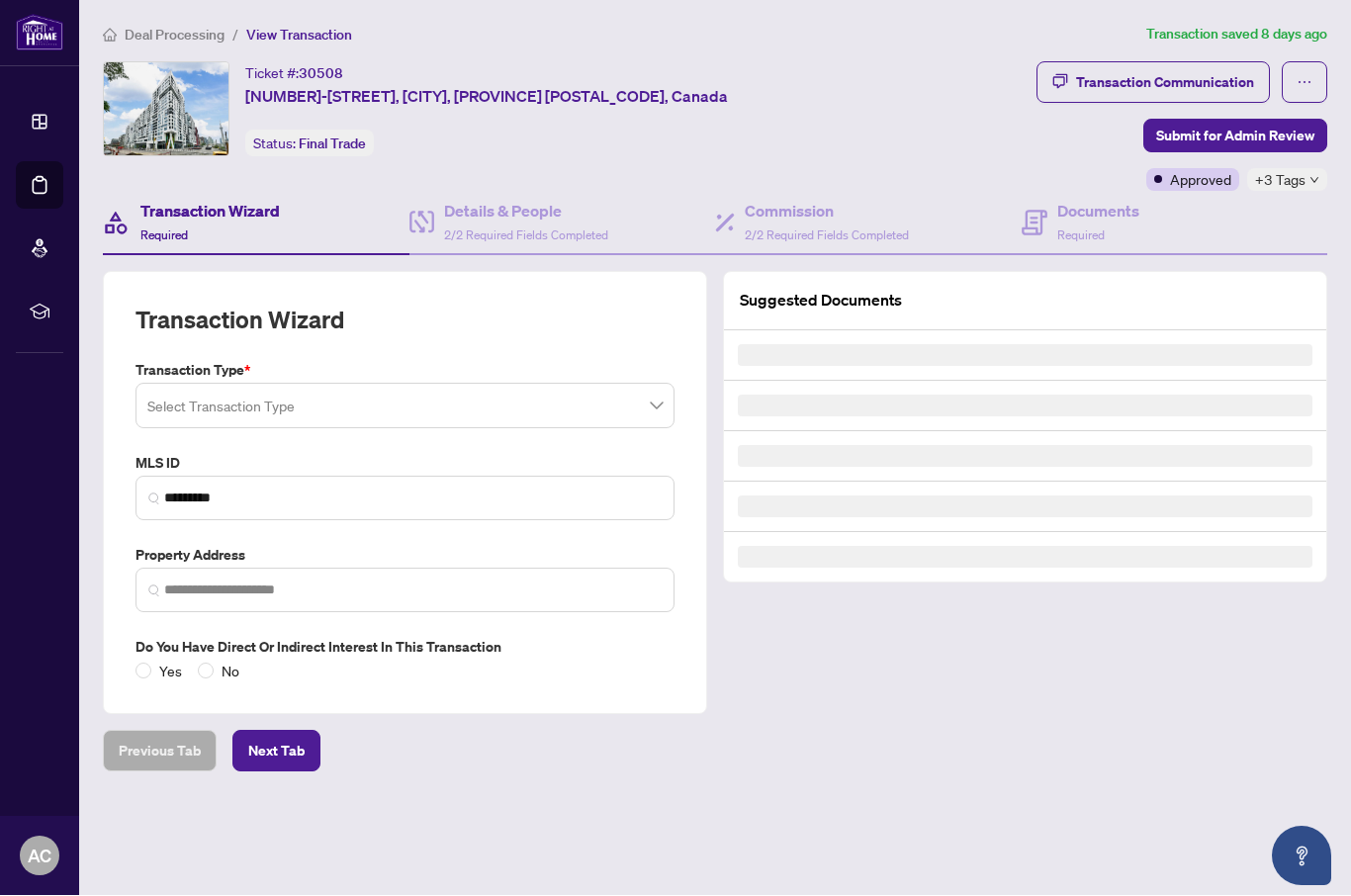 type on "**********" 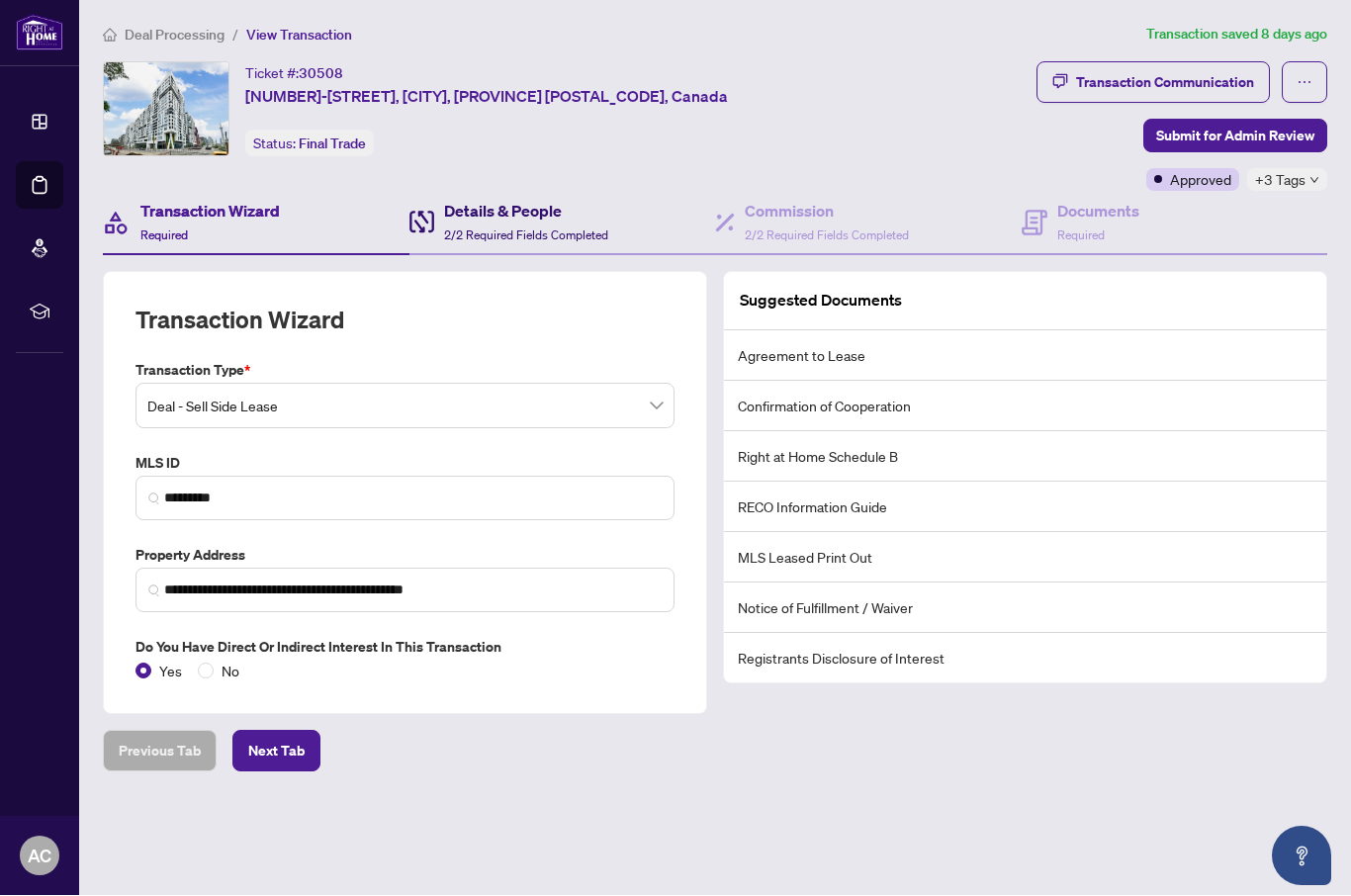 click on "Details & People 2/2 Required Fields Completed" at bounding box center (526, 223) 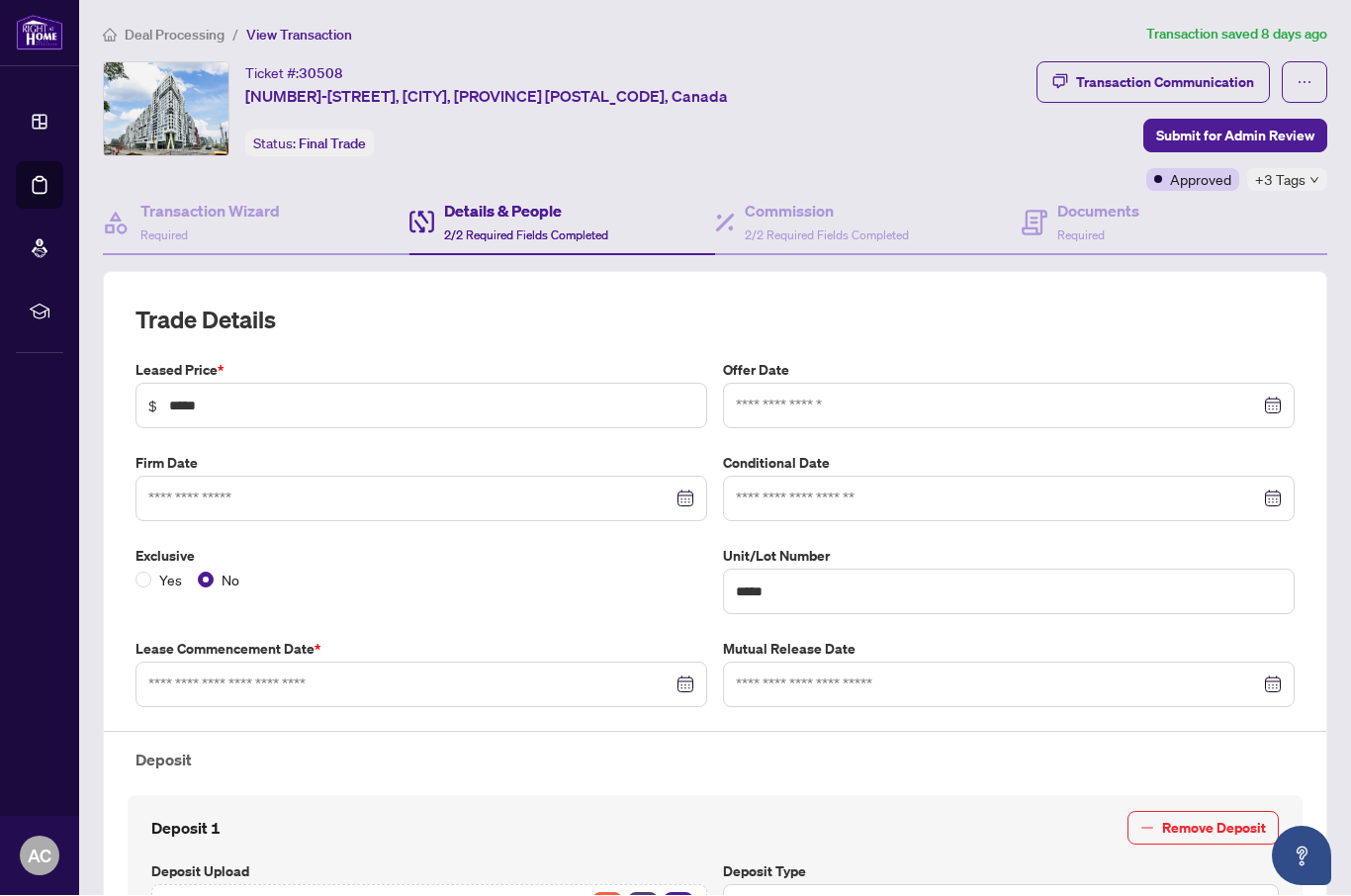 type on "**********" 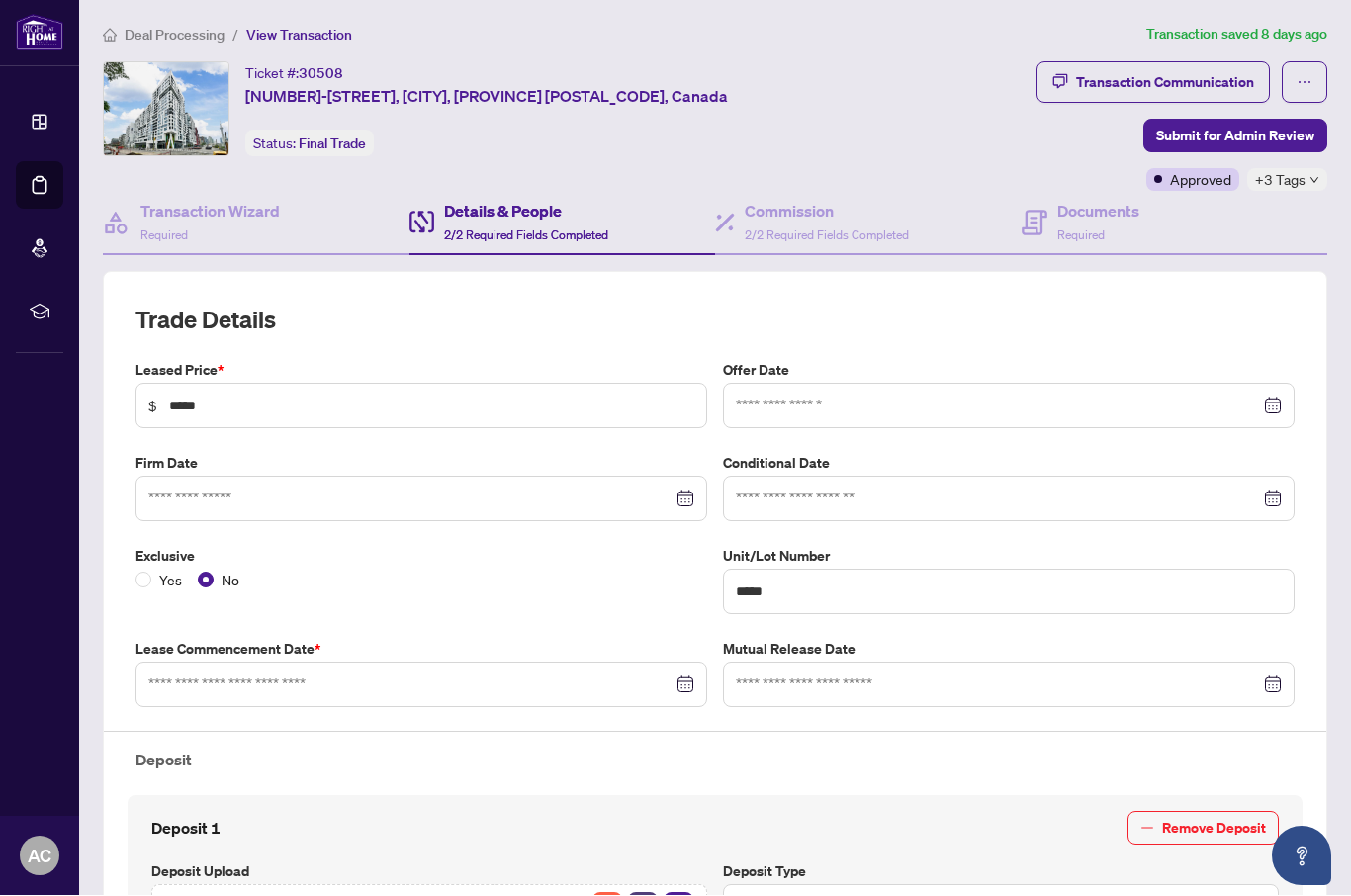 type on "**********" 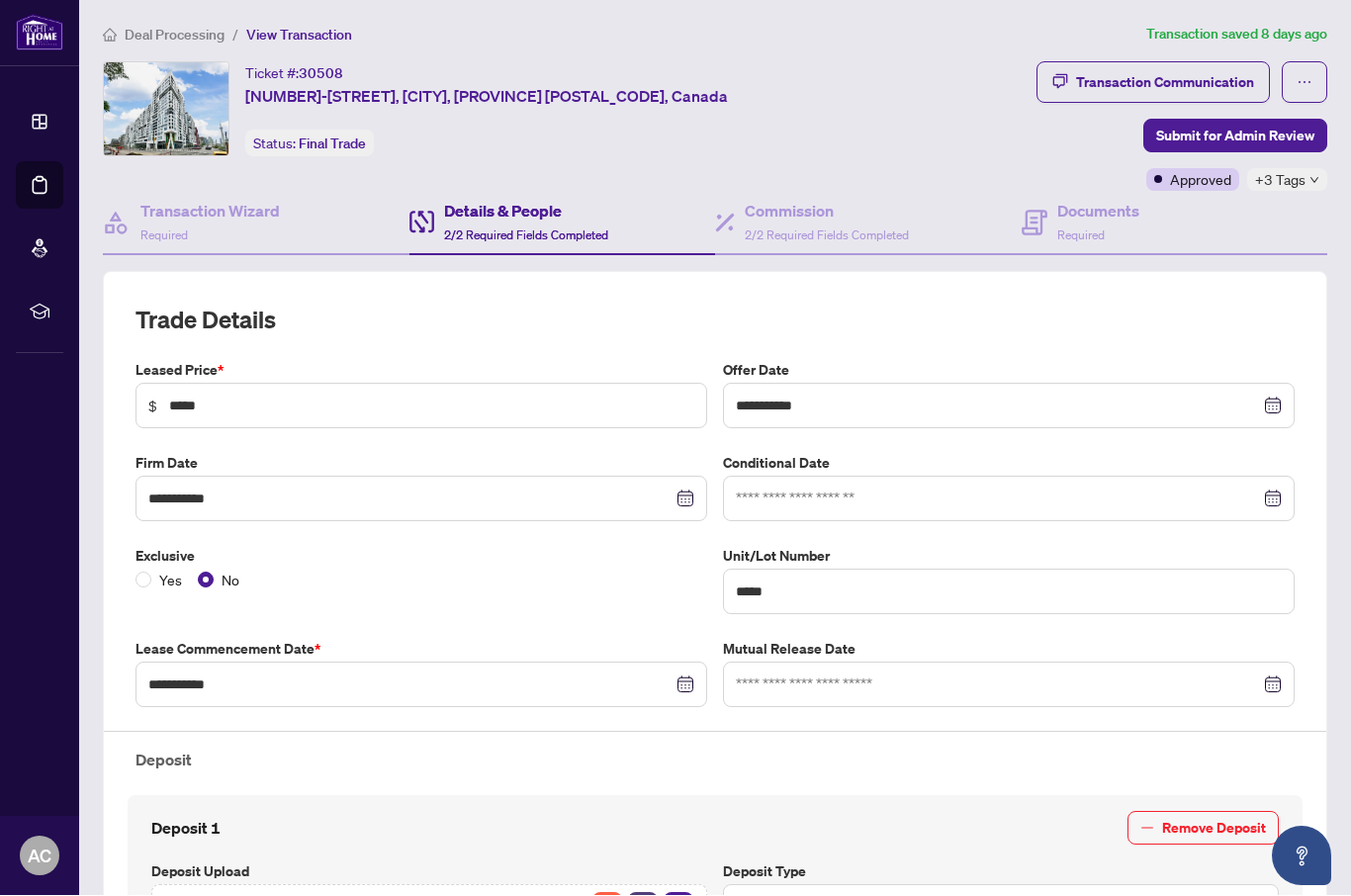 scroll, scrollTop: 0, scrollLeft: 0, axis: both 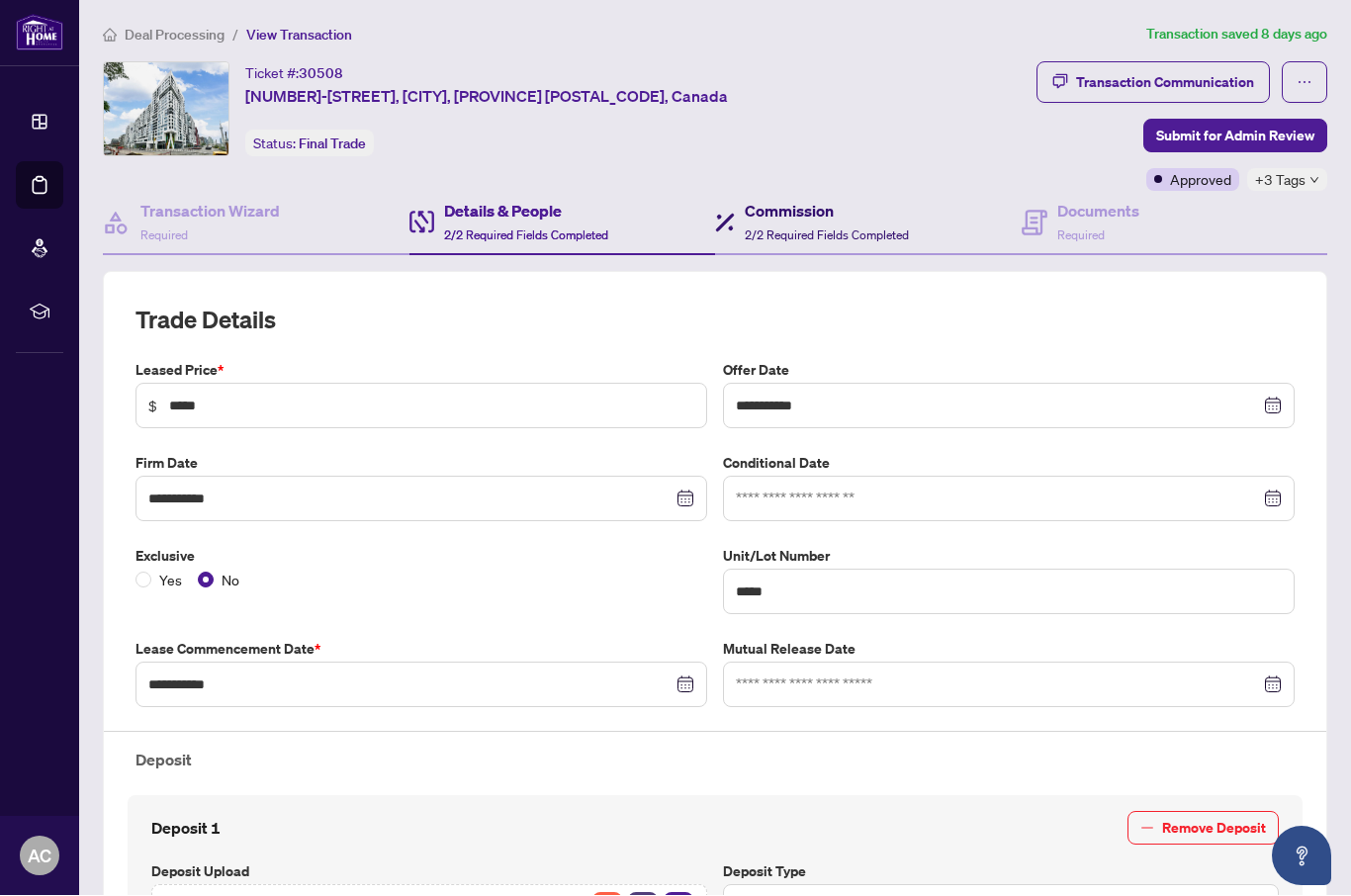 click on "2/2 Required Fields Completed" at bounding box center (827, 235) 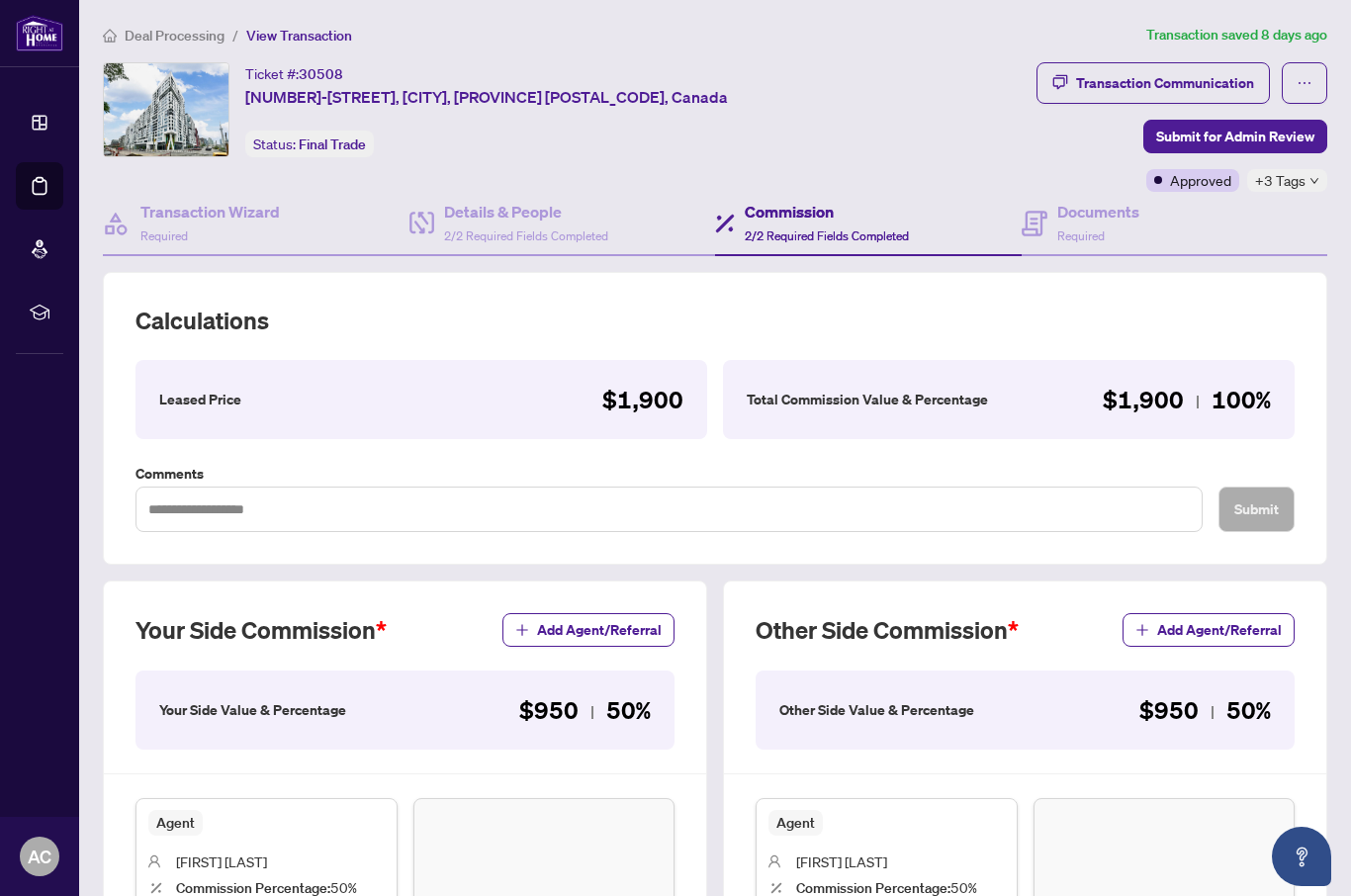 scroll, scrollTop: 0, scrollLeft: 0, axis: both 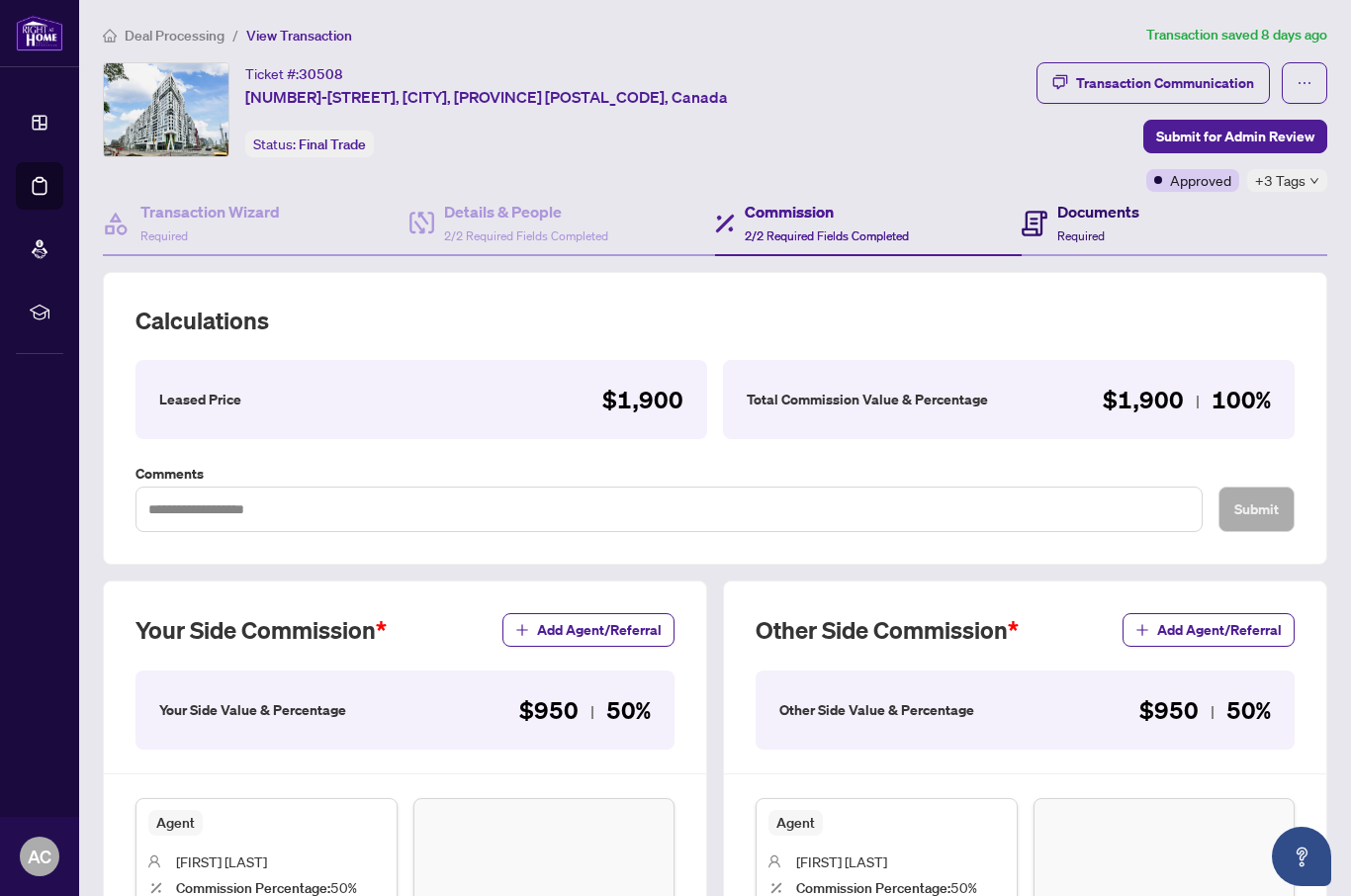 click on "Required" at bounding box center (1081, 235) 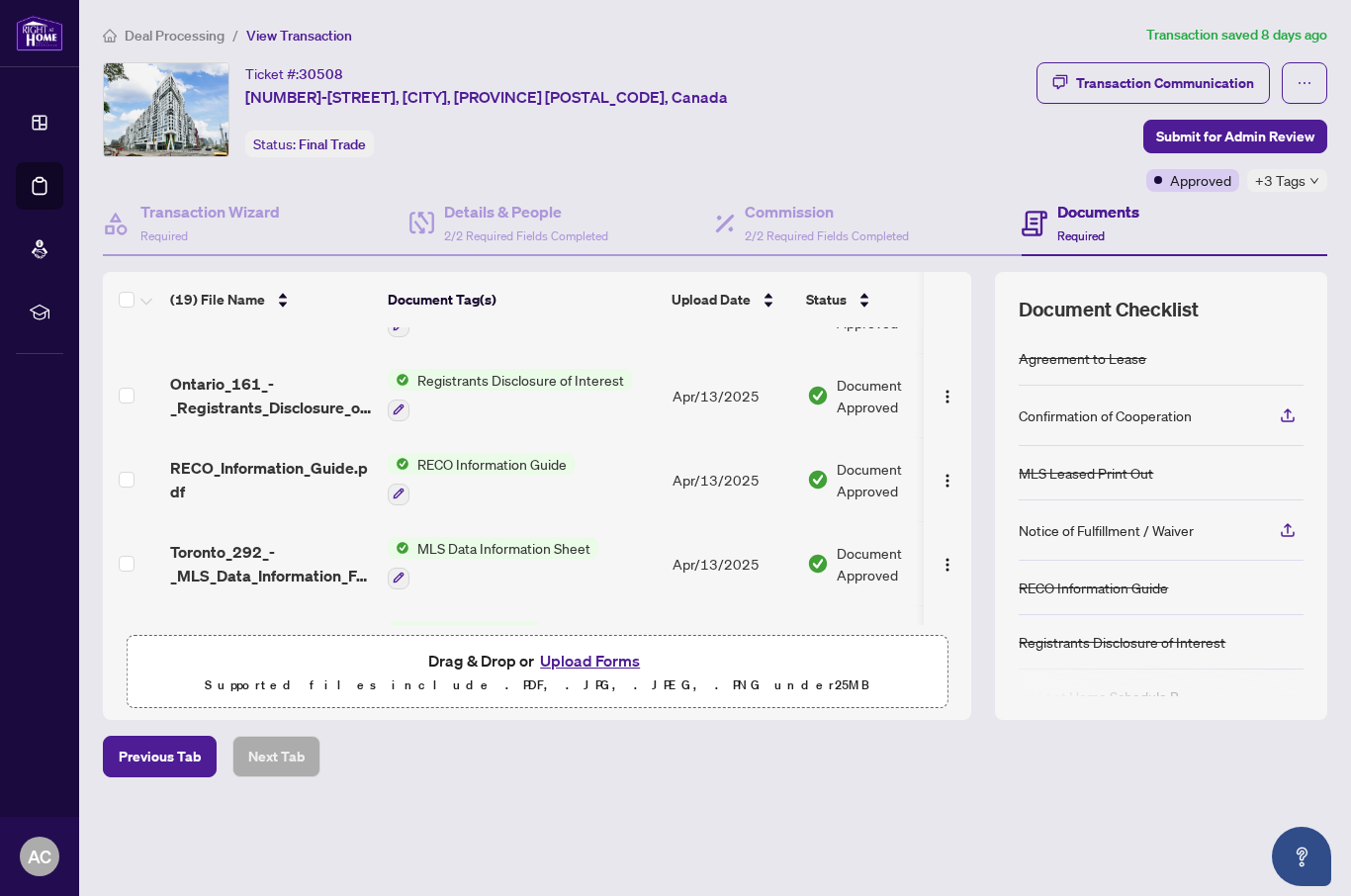 scroll, scrollTop: 1137, scrollLeft: 24, axis: both 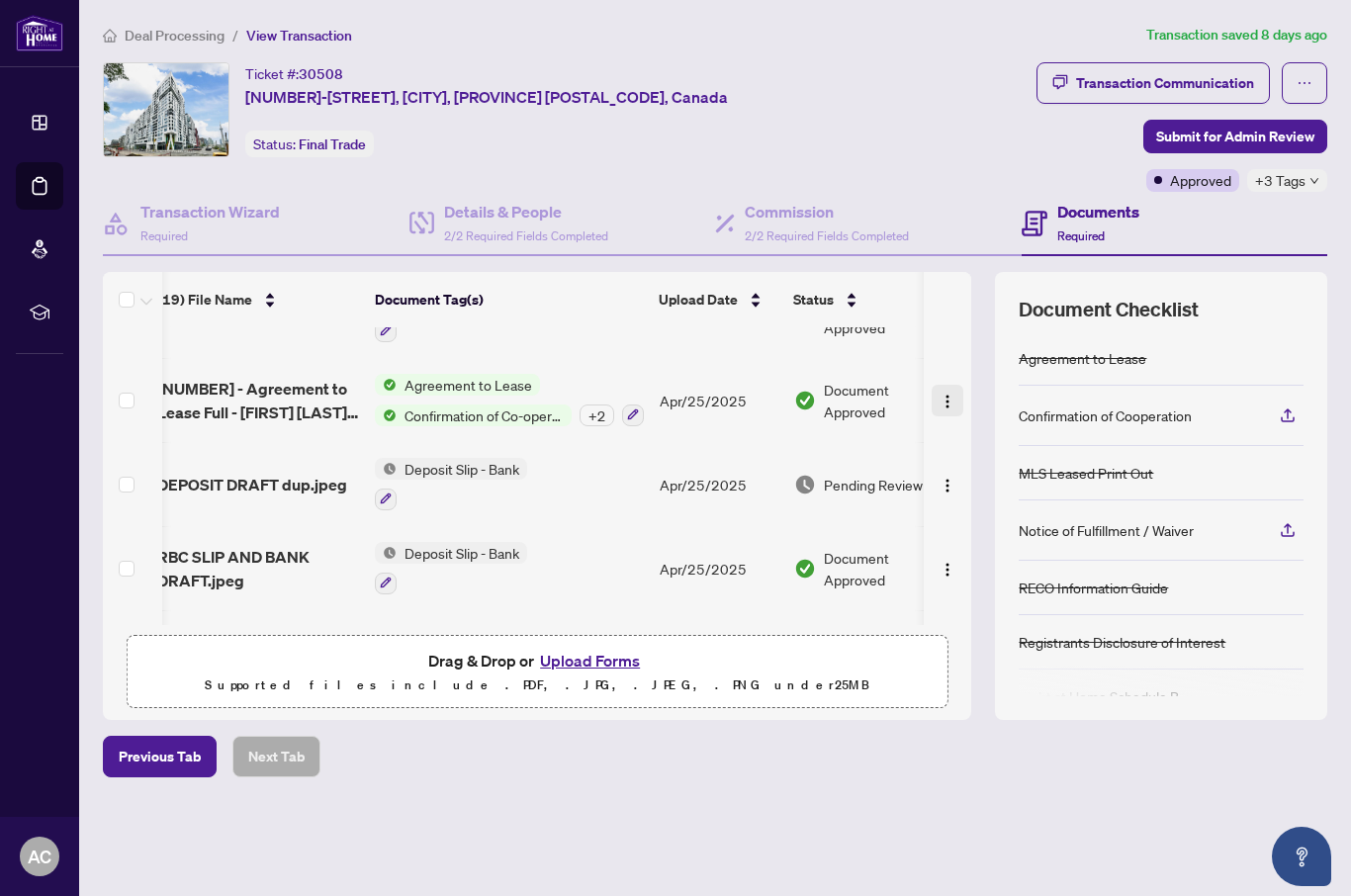 click at bounding box center (947, 402) 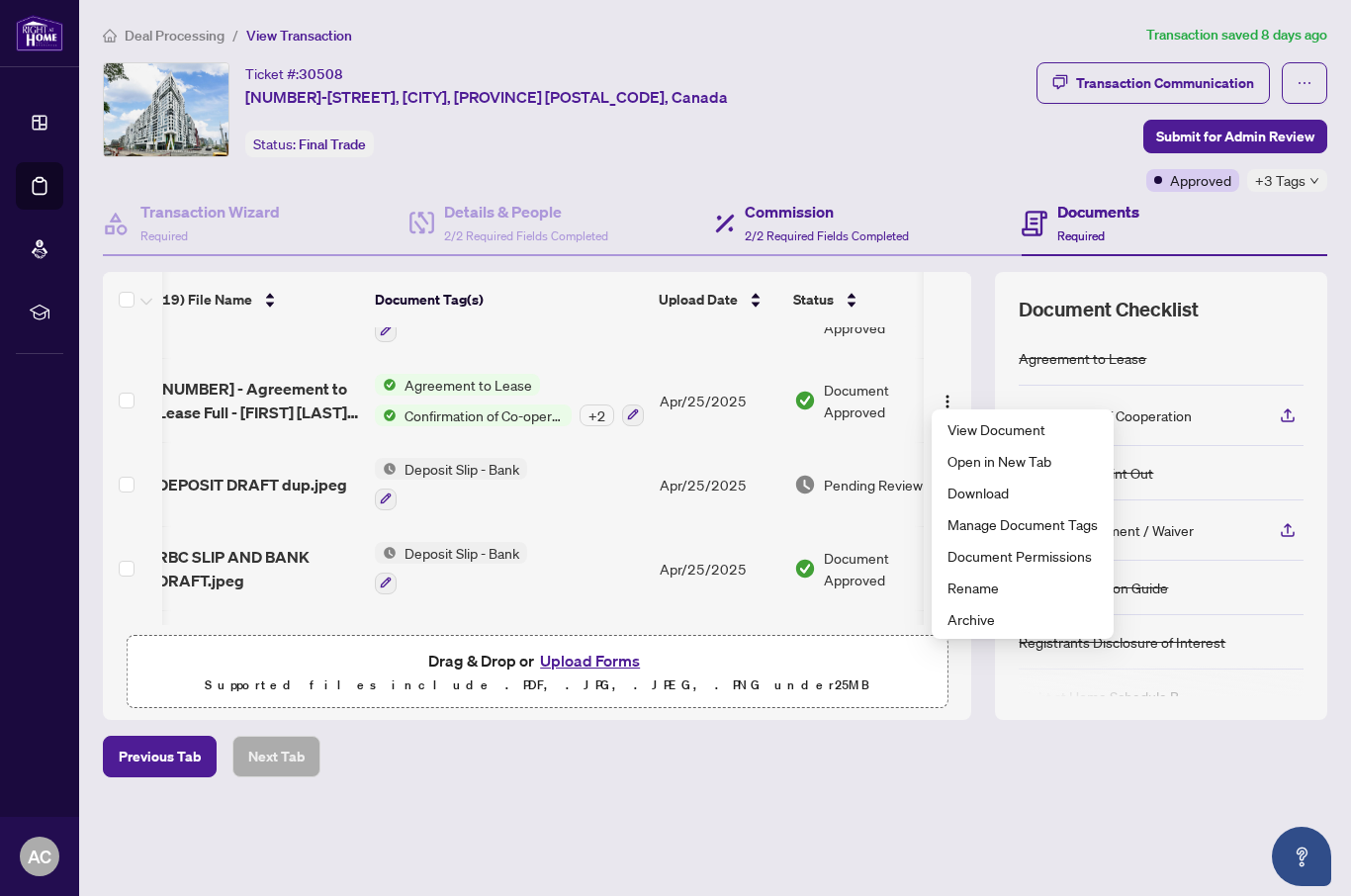 click on "Commission 2/2 Required Fields Completed" at bounding box center (868, 224) 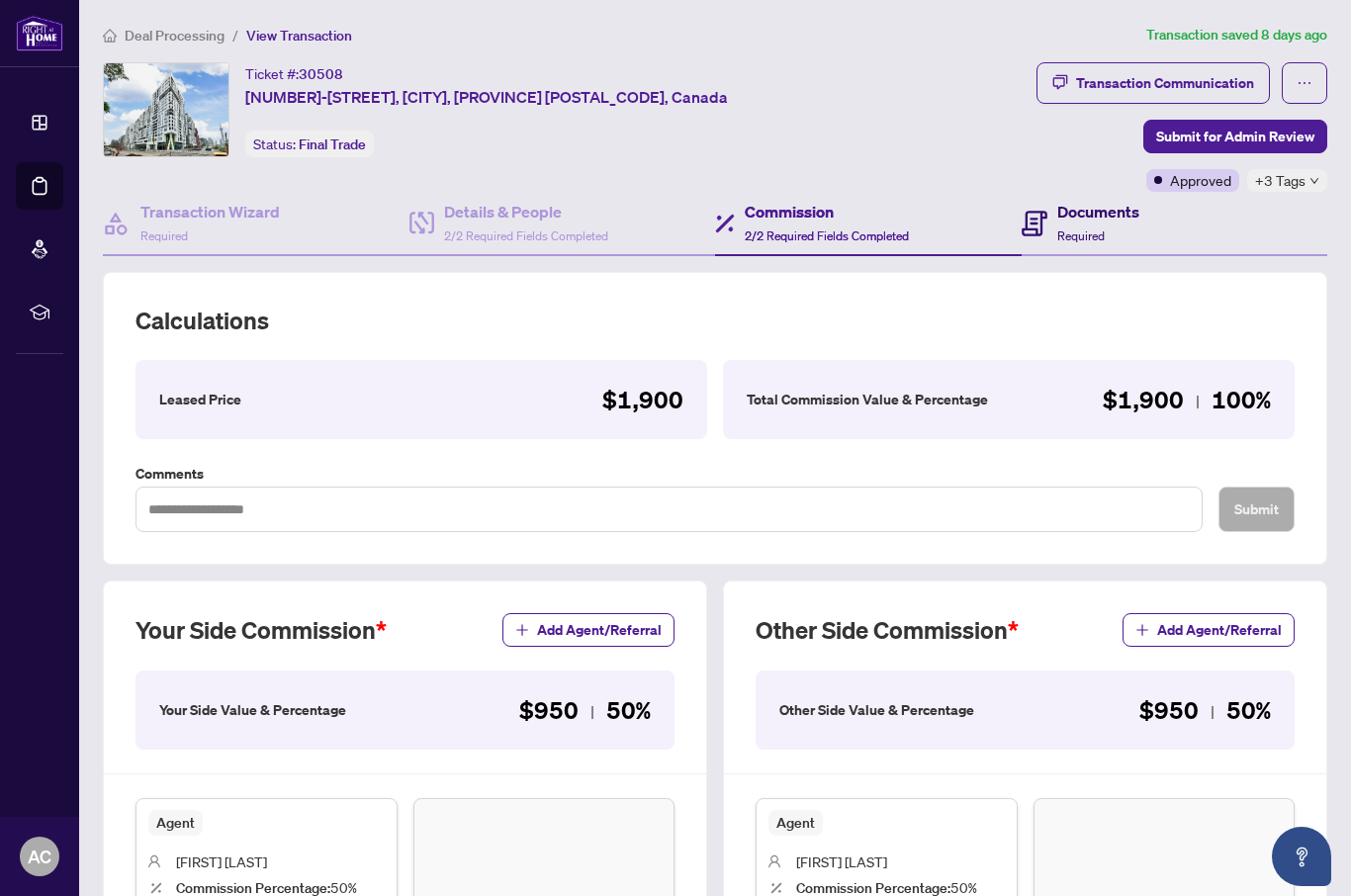 click on "Documents Required" at bounding box center (1098, 223) 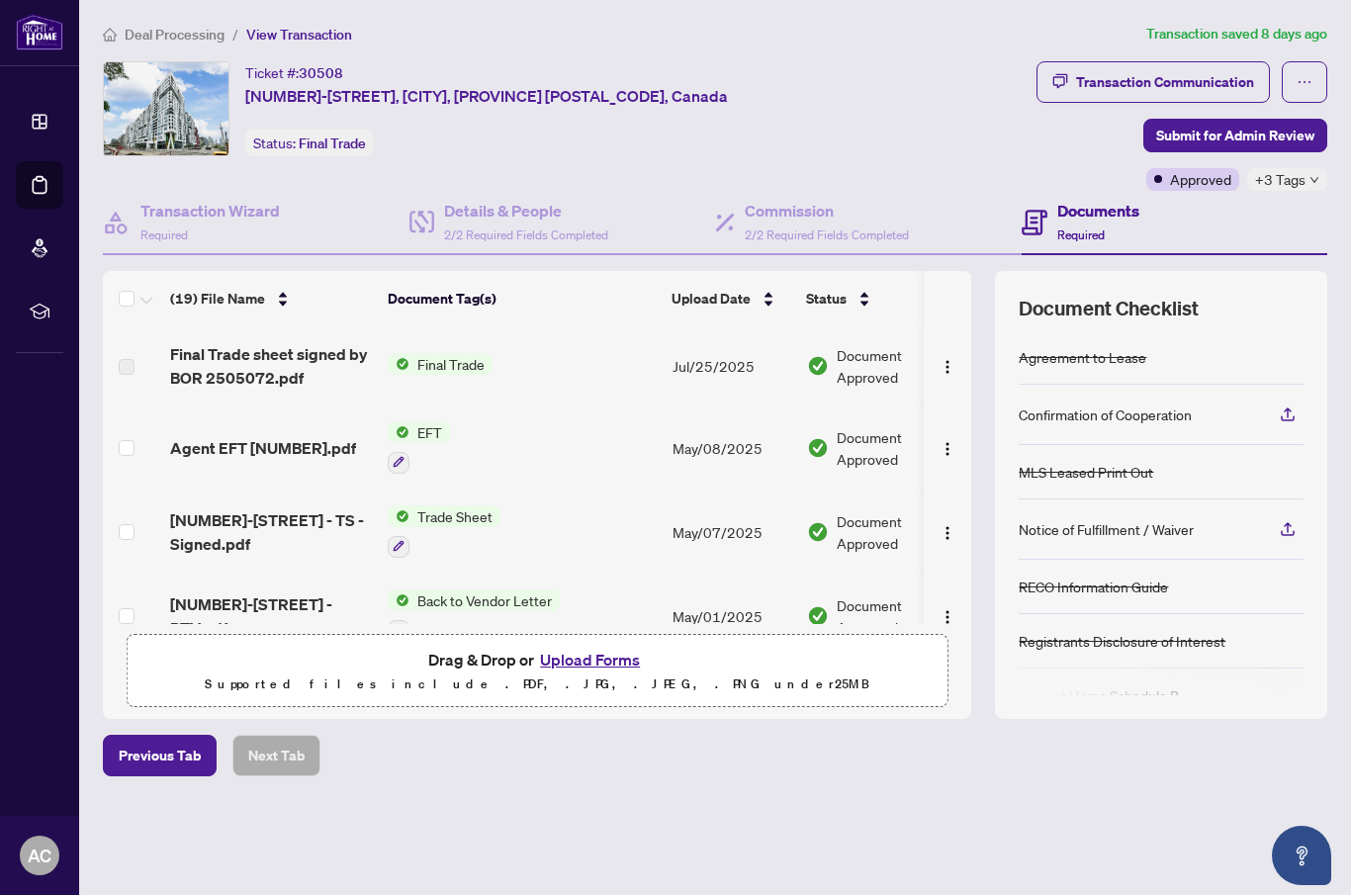scroll, scrollTop: 5, scrollLeft: 0, axis: vertical 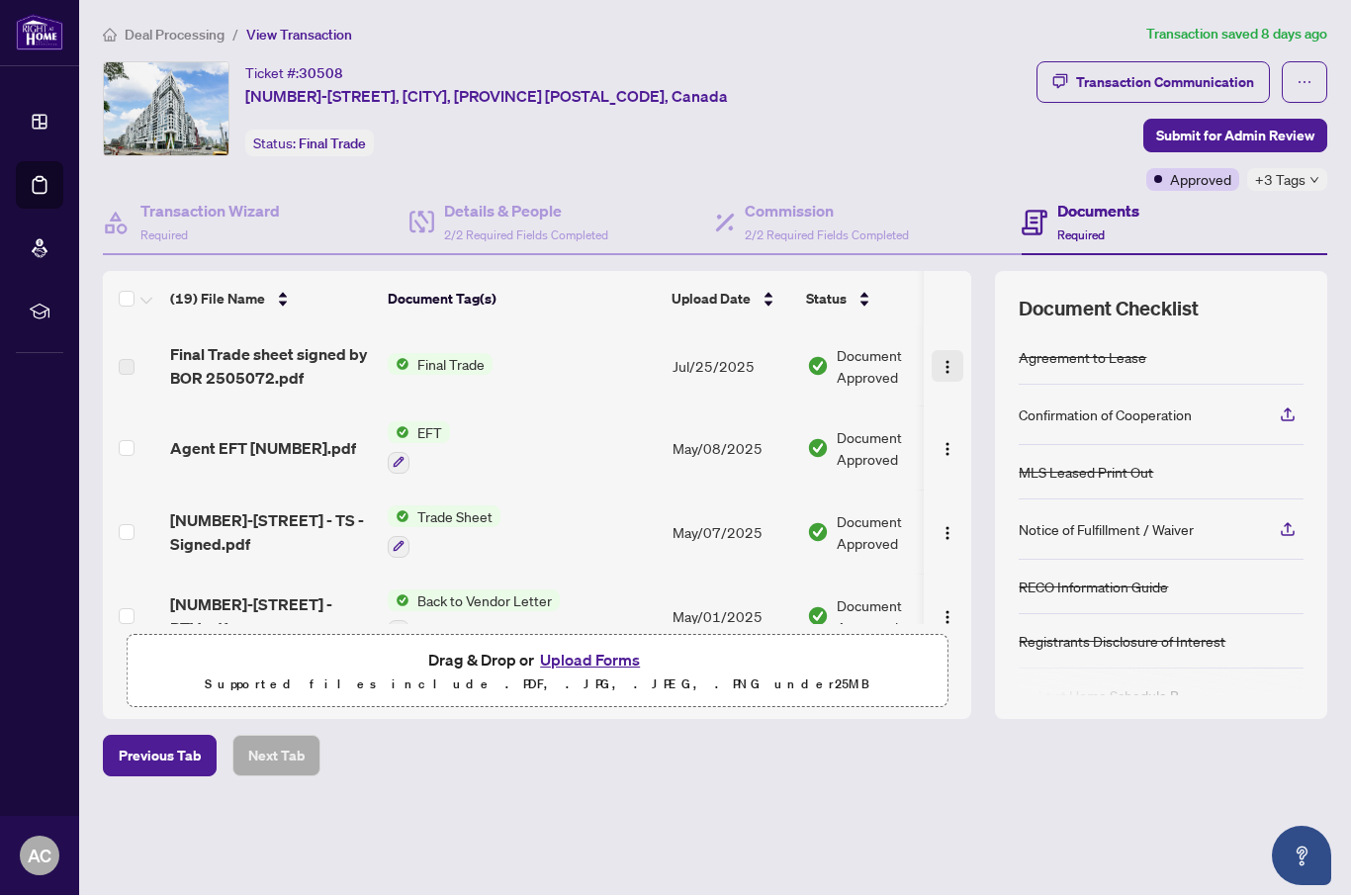 click at bounding box center (947, 368) 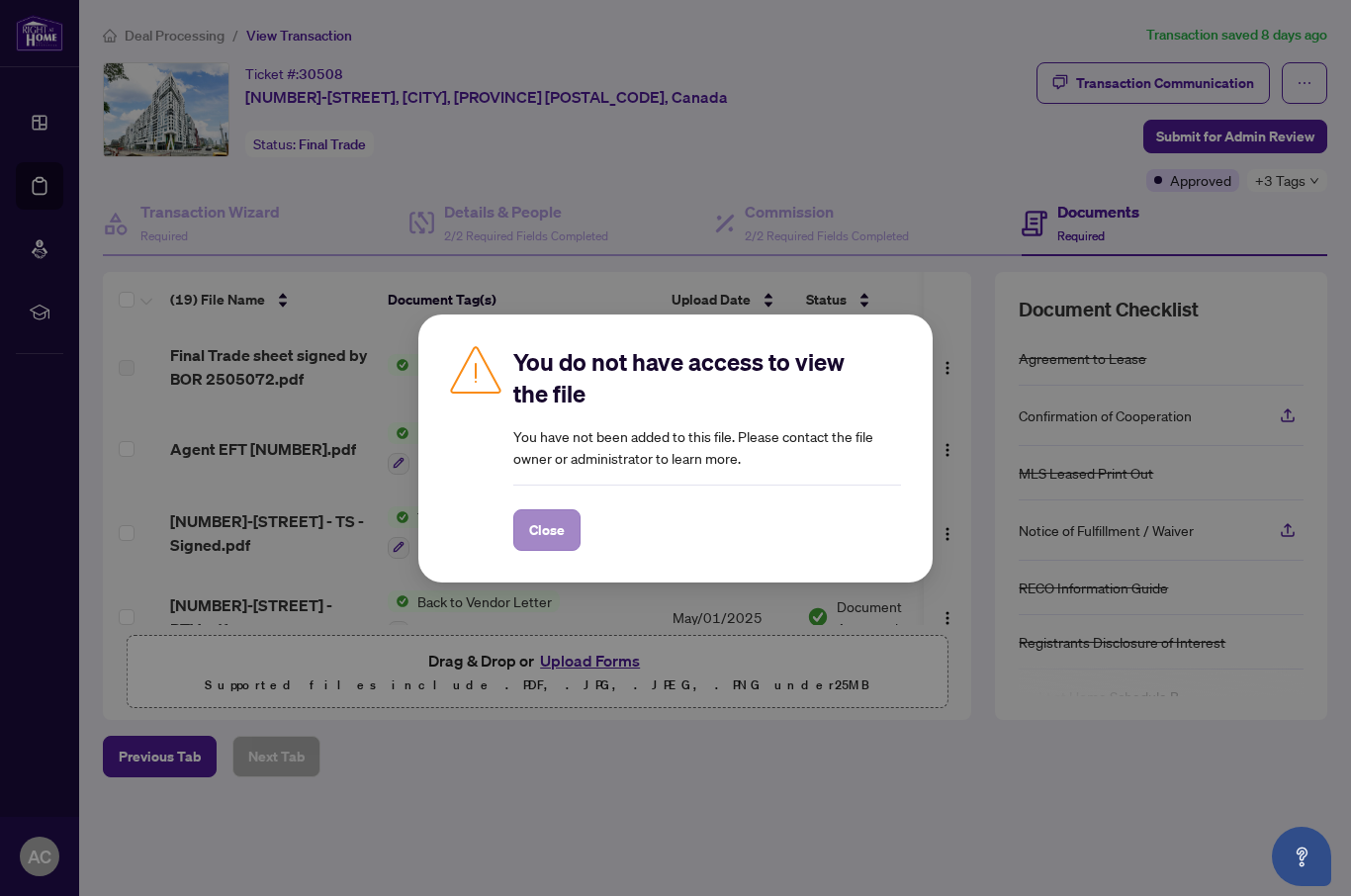 click on "Close" at bounding box center [547, 530] 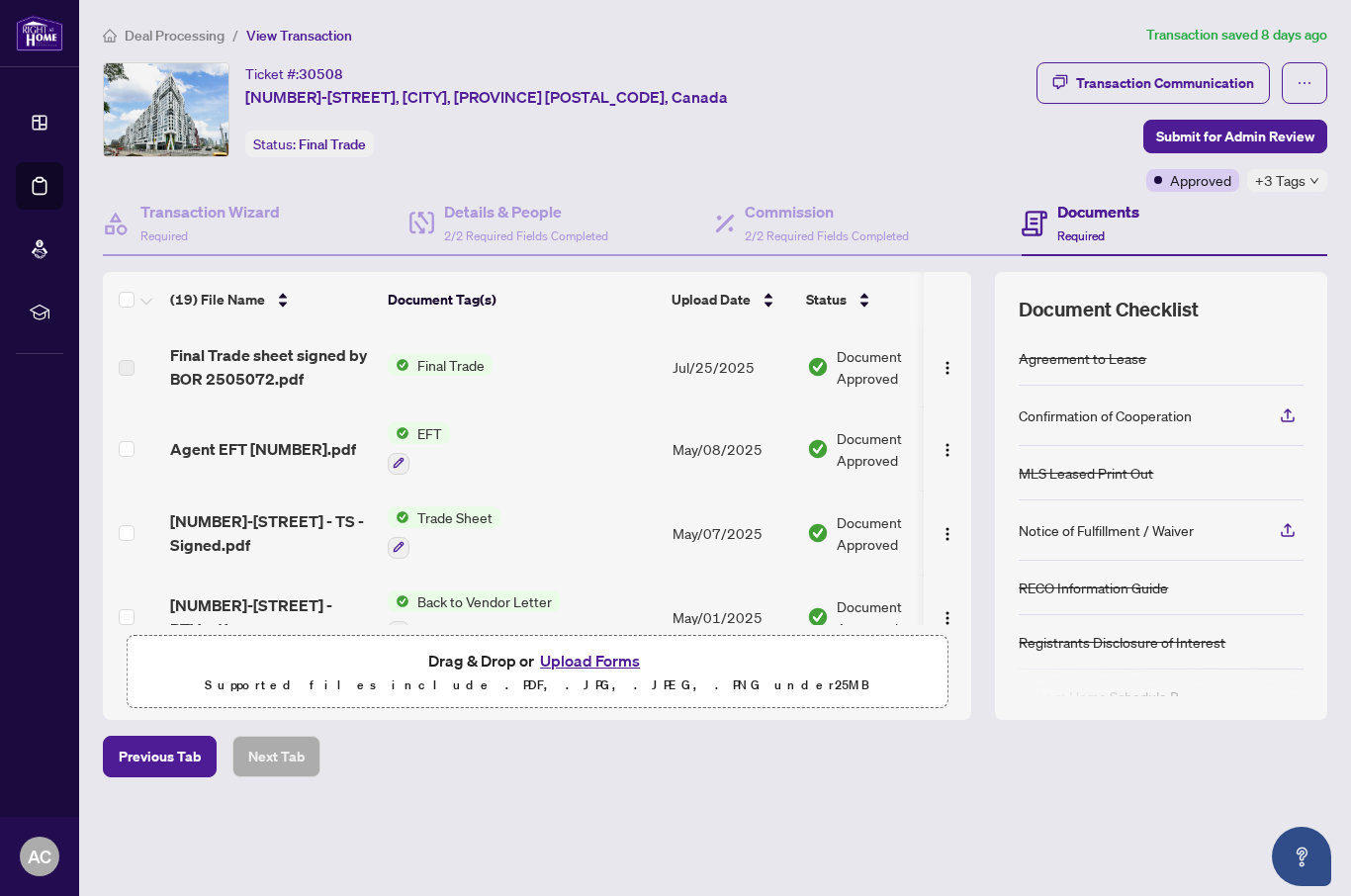 click at bounding box center (127, 368) 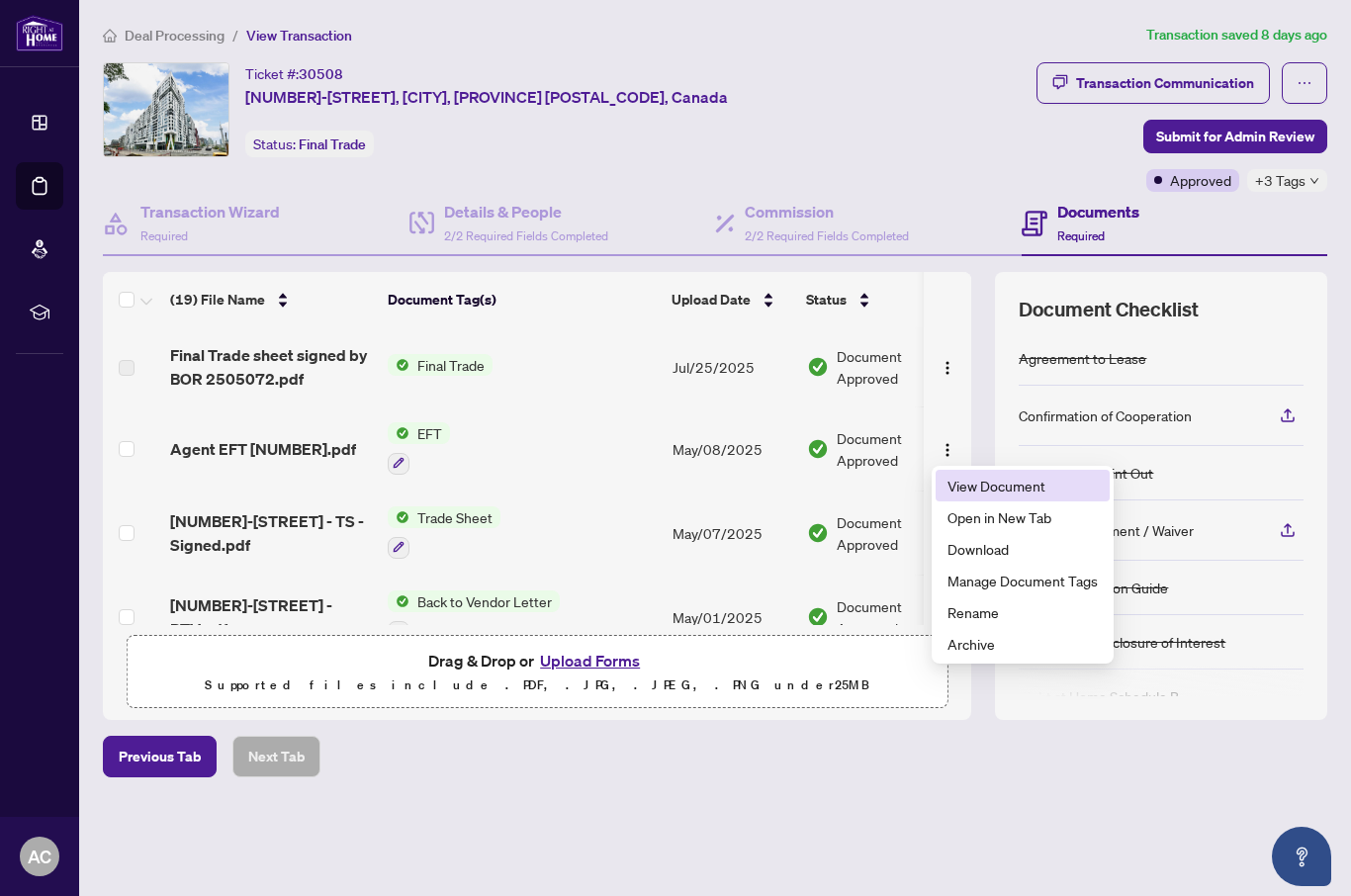 click on "View Document" at bounding box center (1023, 486) 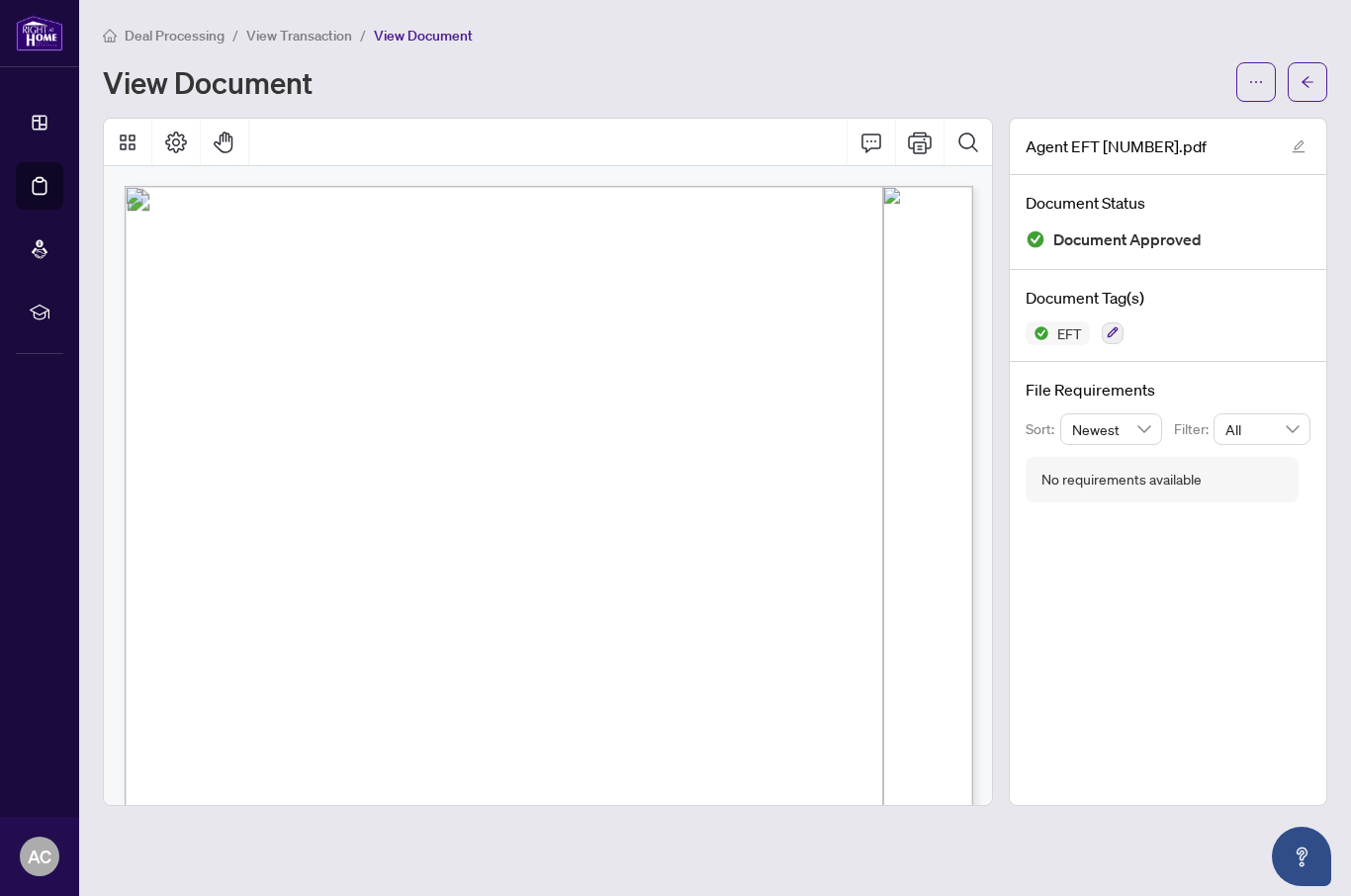scroll, scrollTop: 0, scrollLeft: 0, axis: both 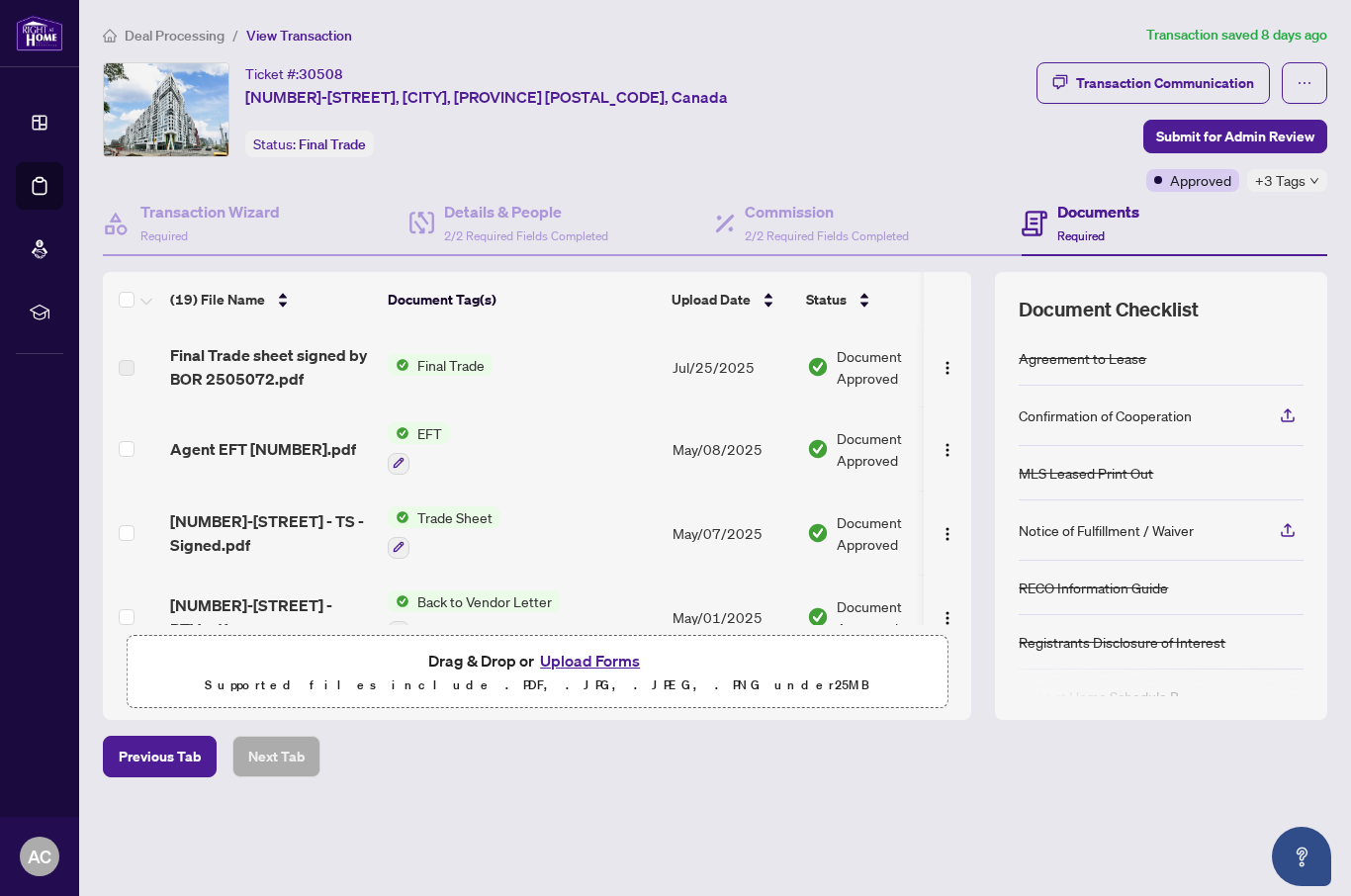 click at bounding box center (947, 368) 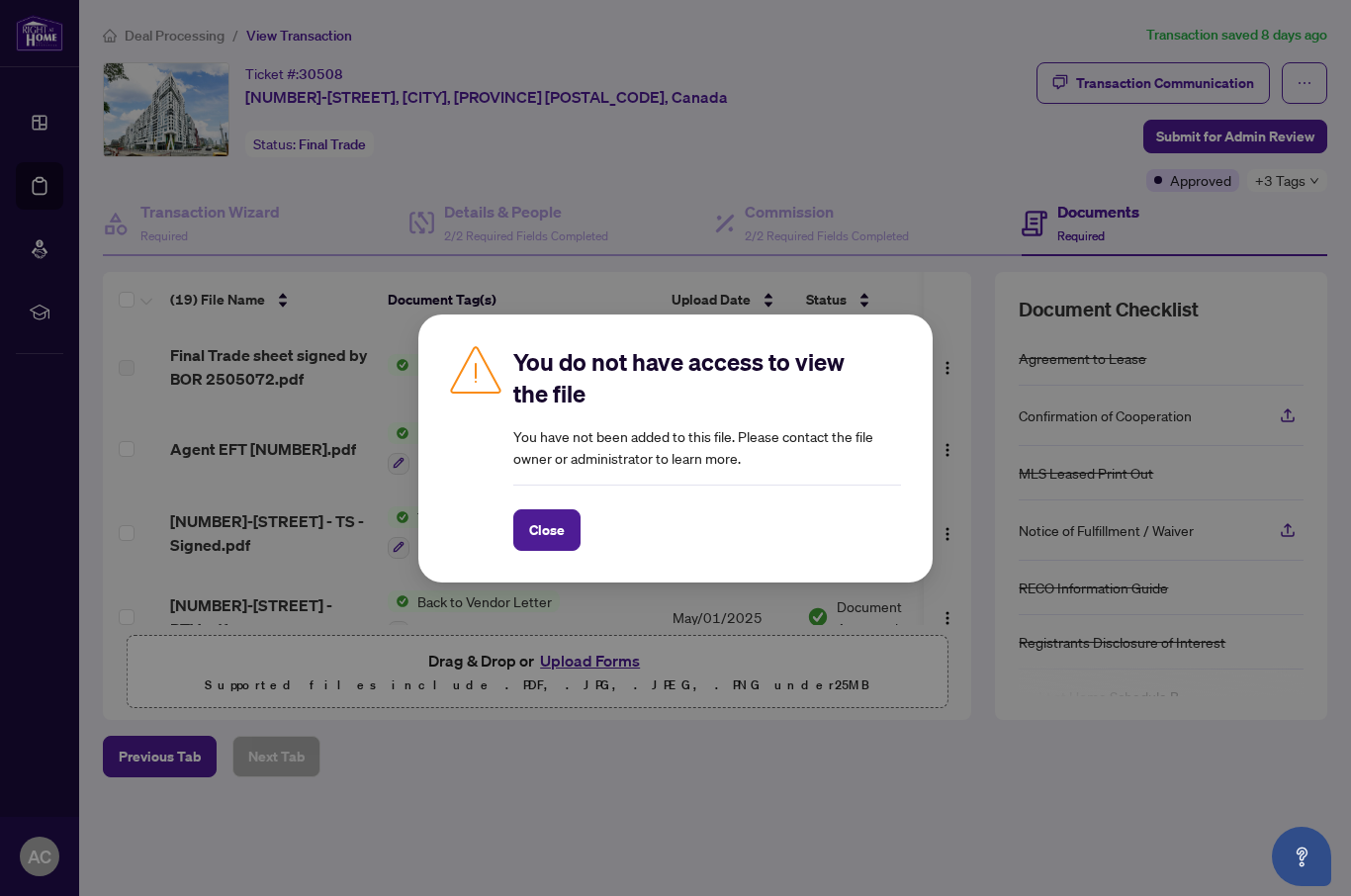 click on "Close" at bounding box center [547, 530] 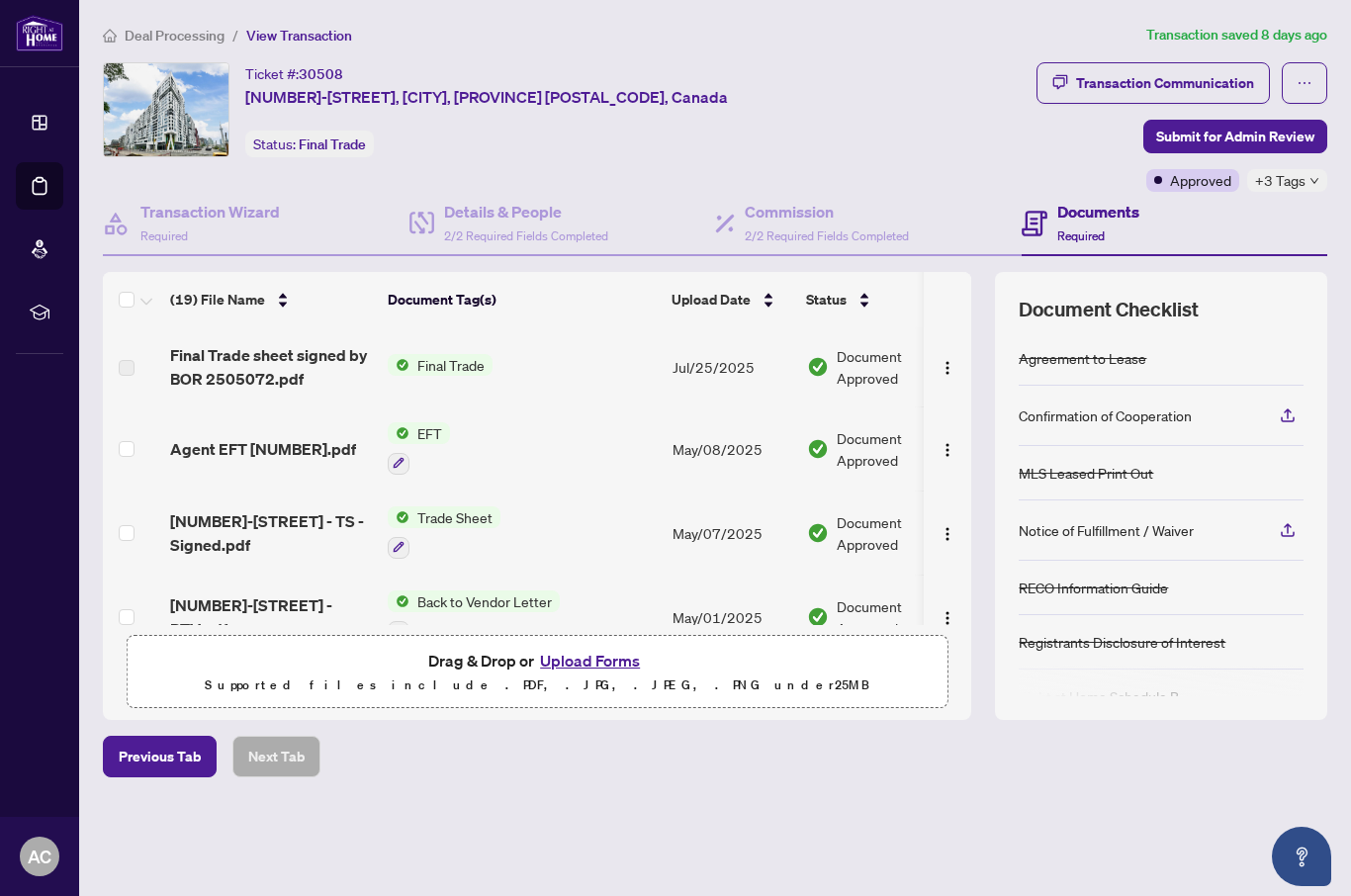 scroll, scrollTop: 81, scrollLeft: 42, axis: both 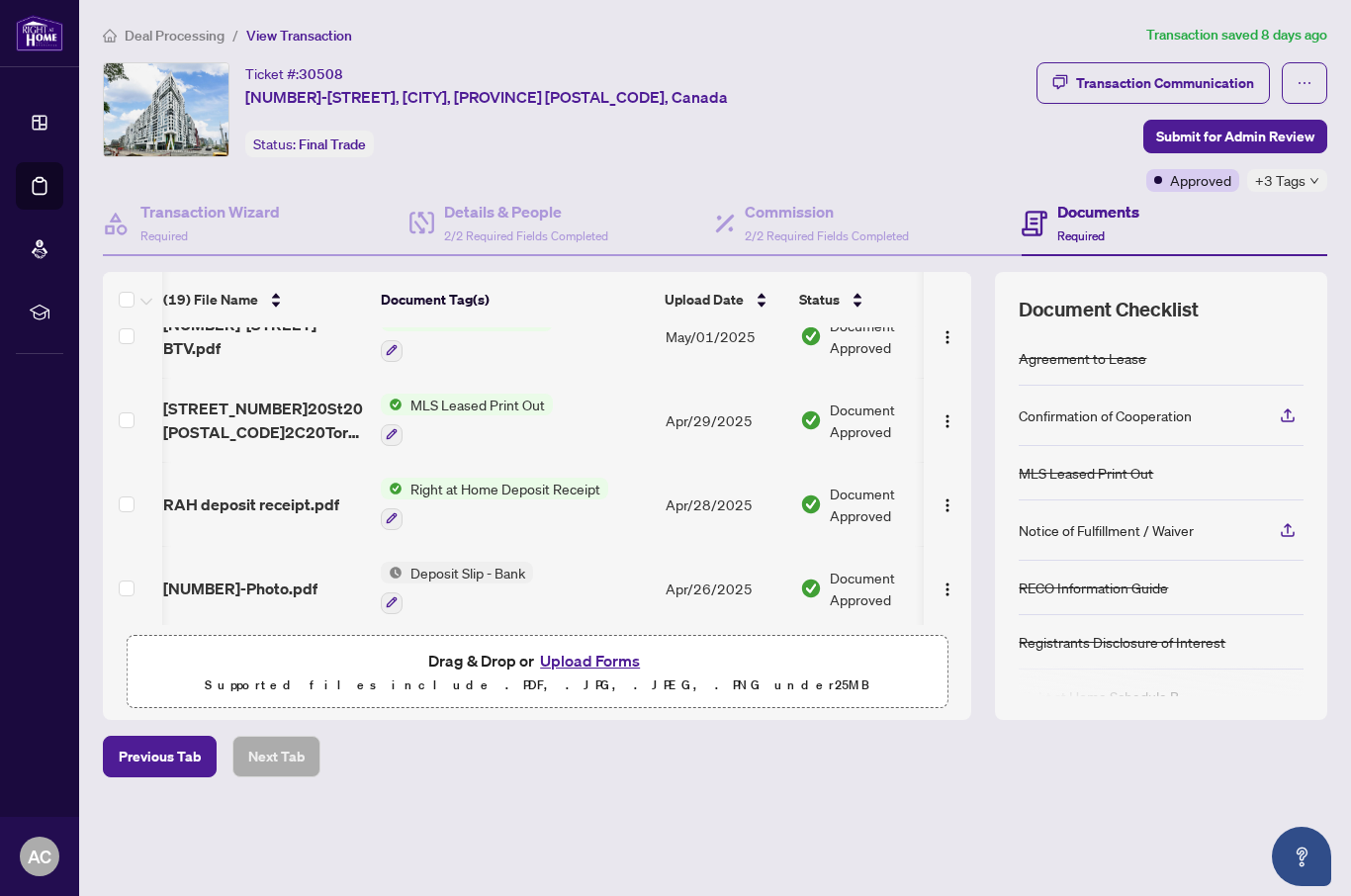 click at bounding box center [947, 421] 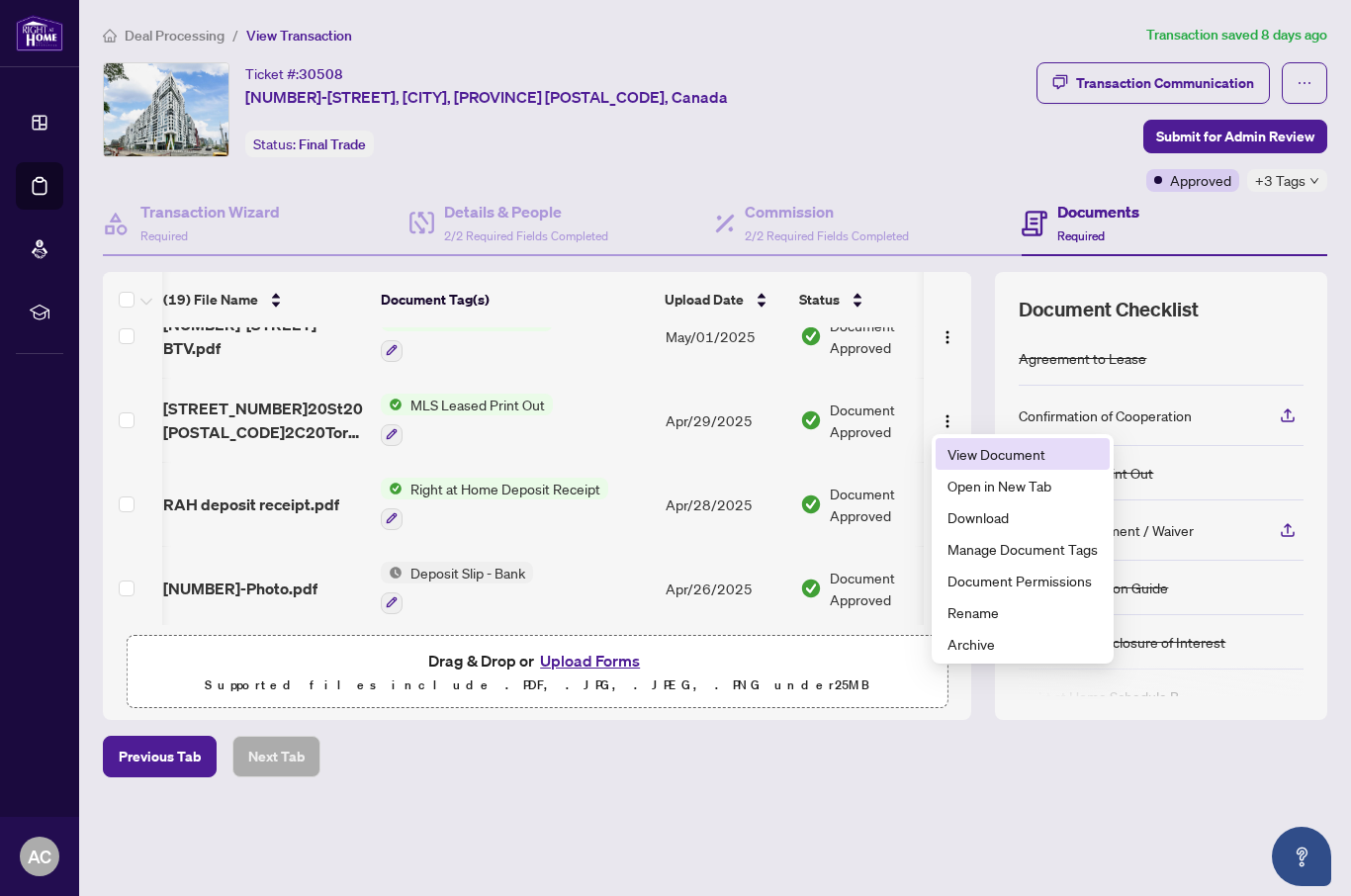 click on "View Document" at bounding box center [1023, 454] 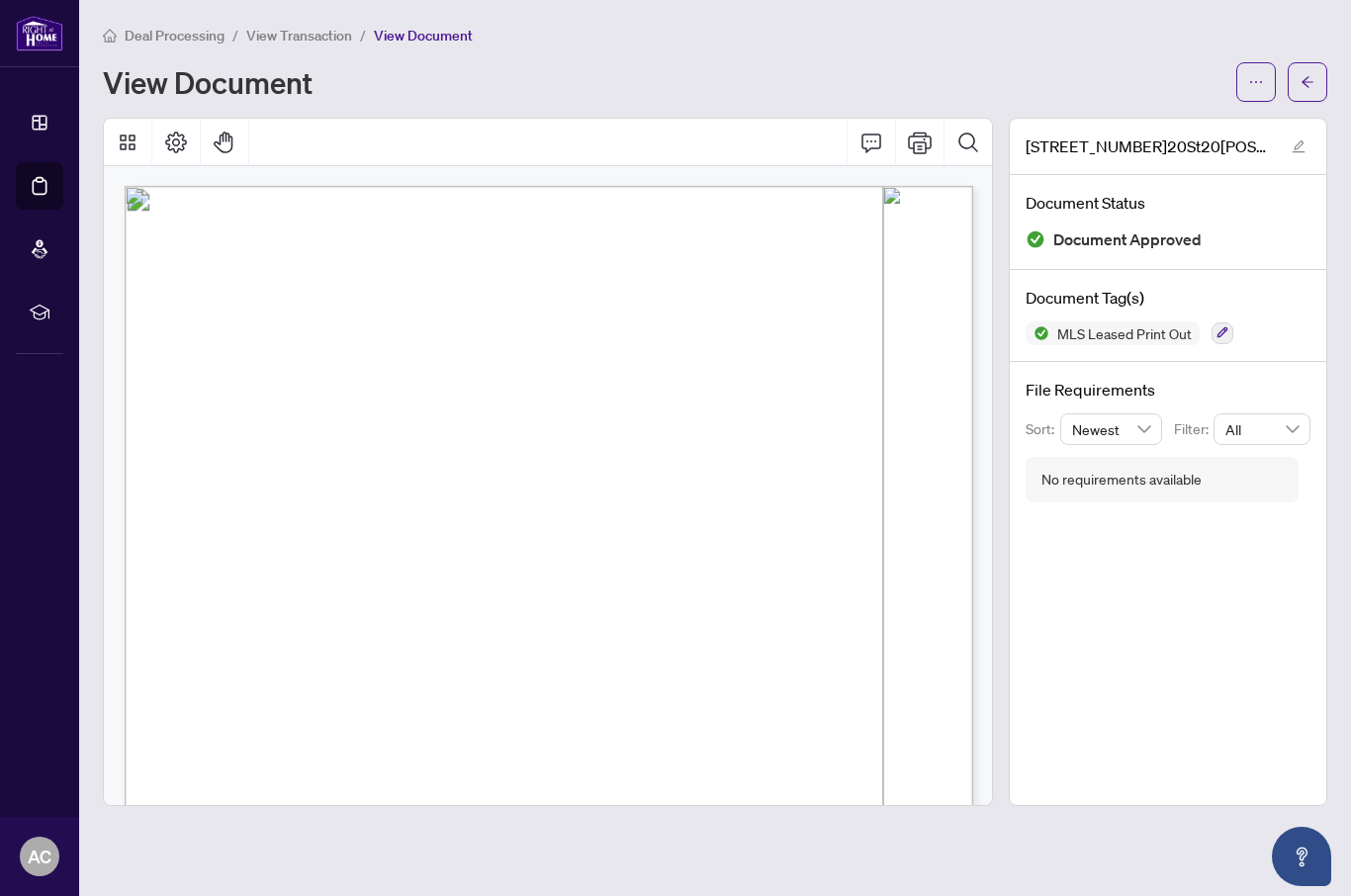 scroll, scrollTop: -13, scrollLeft: -2, axis: both 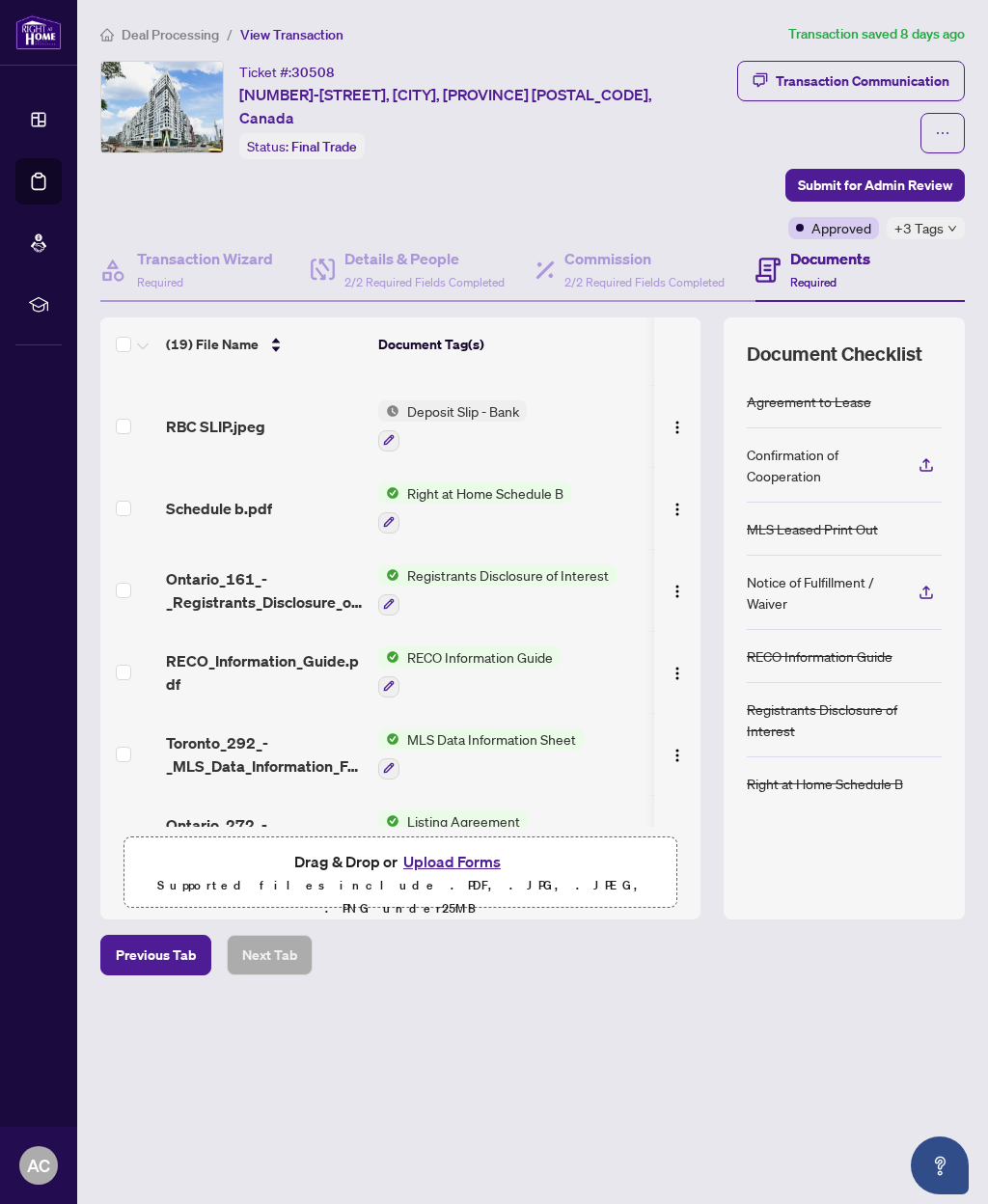 click on "Right at Home Schedule B" at bounding box center (485, 493) 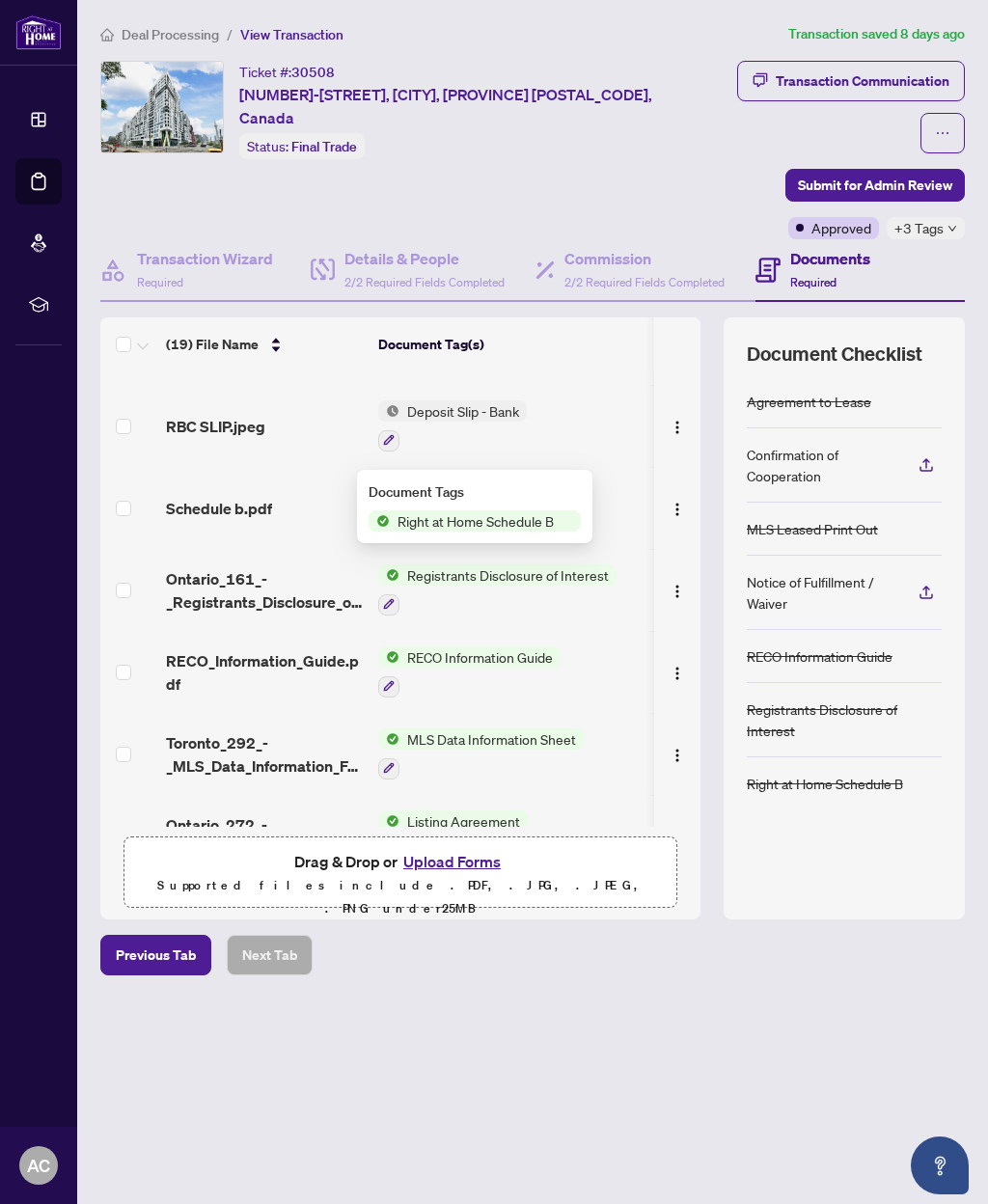 click on "Deposit Slip - Bank" at bounding box center [509, 425] 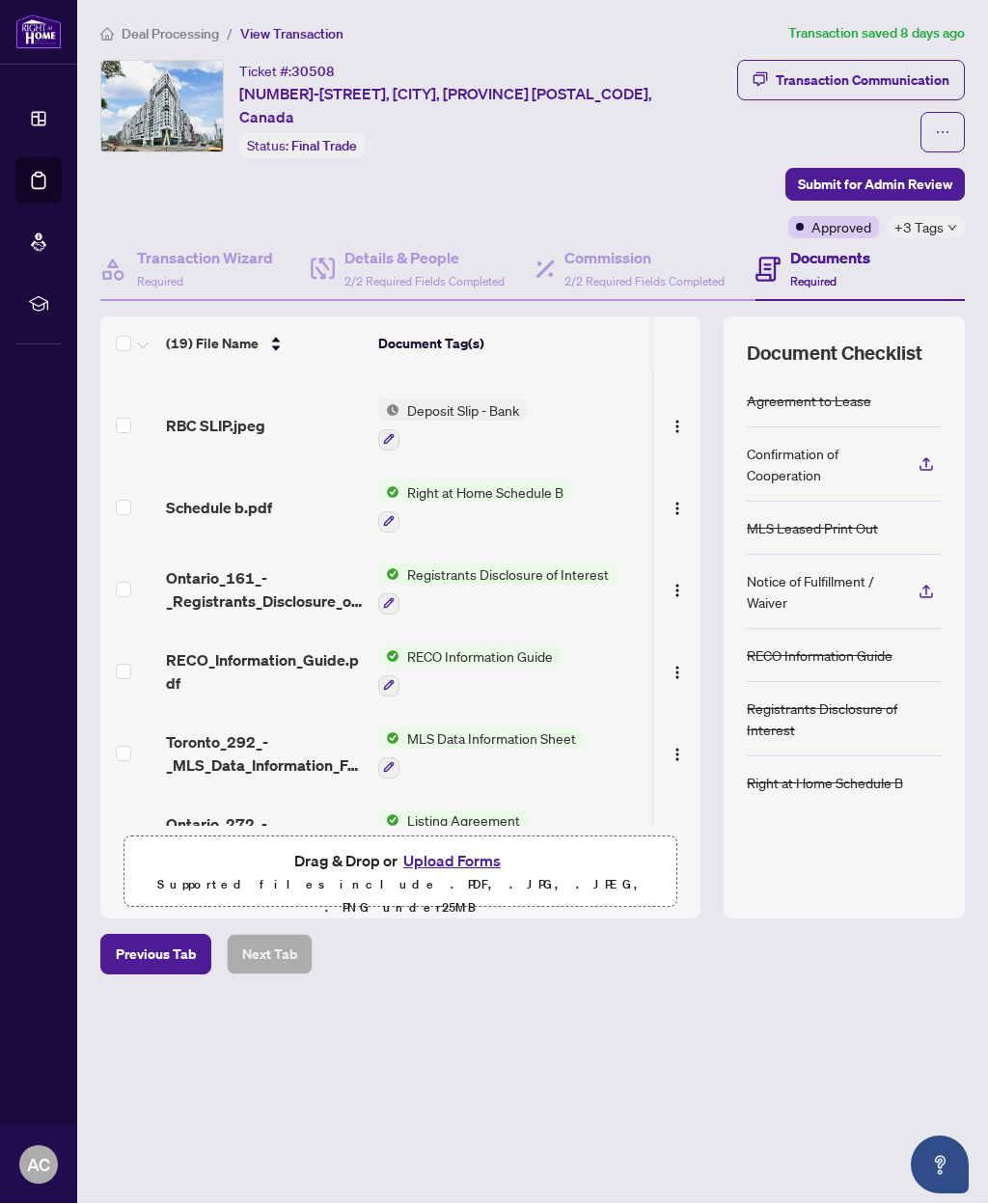click at bounding box center (677, 509) 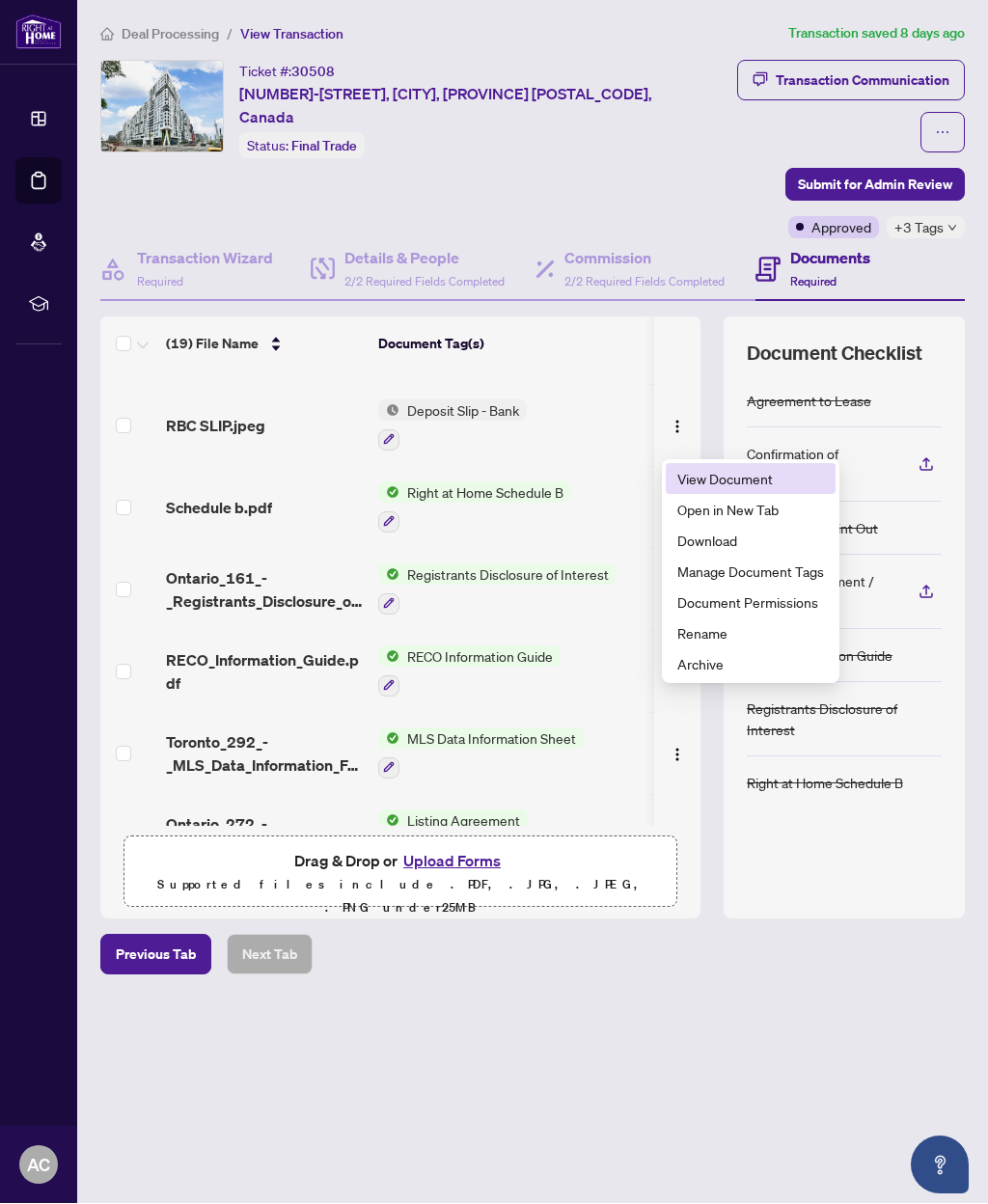 click on "View Document" at bounding box center (751, 479) 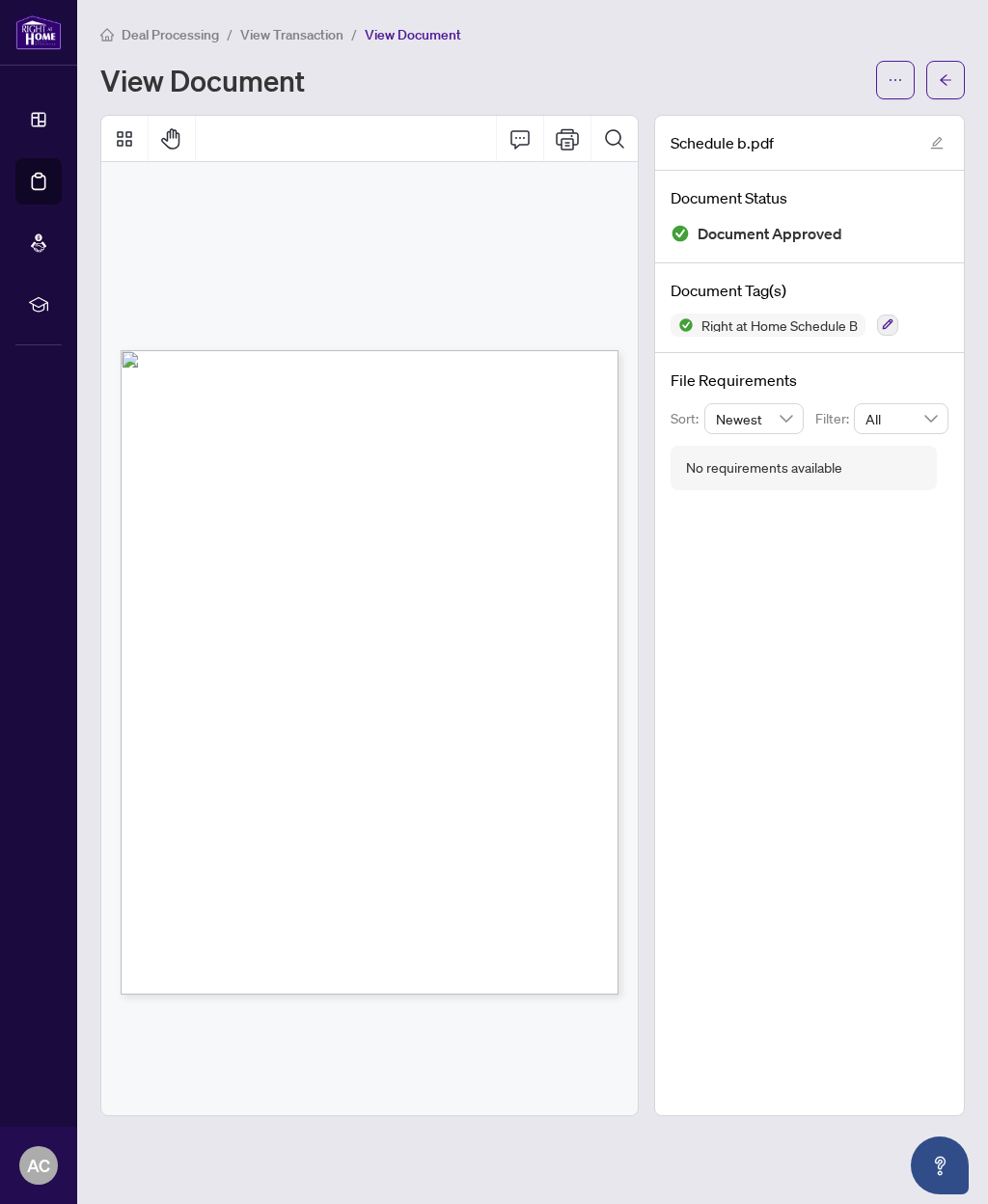 scroll, scrollTop: 67, scrollLeft: 0, axis: vertical 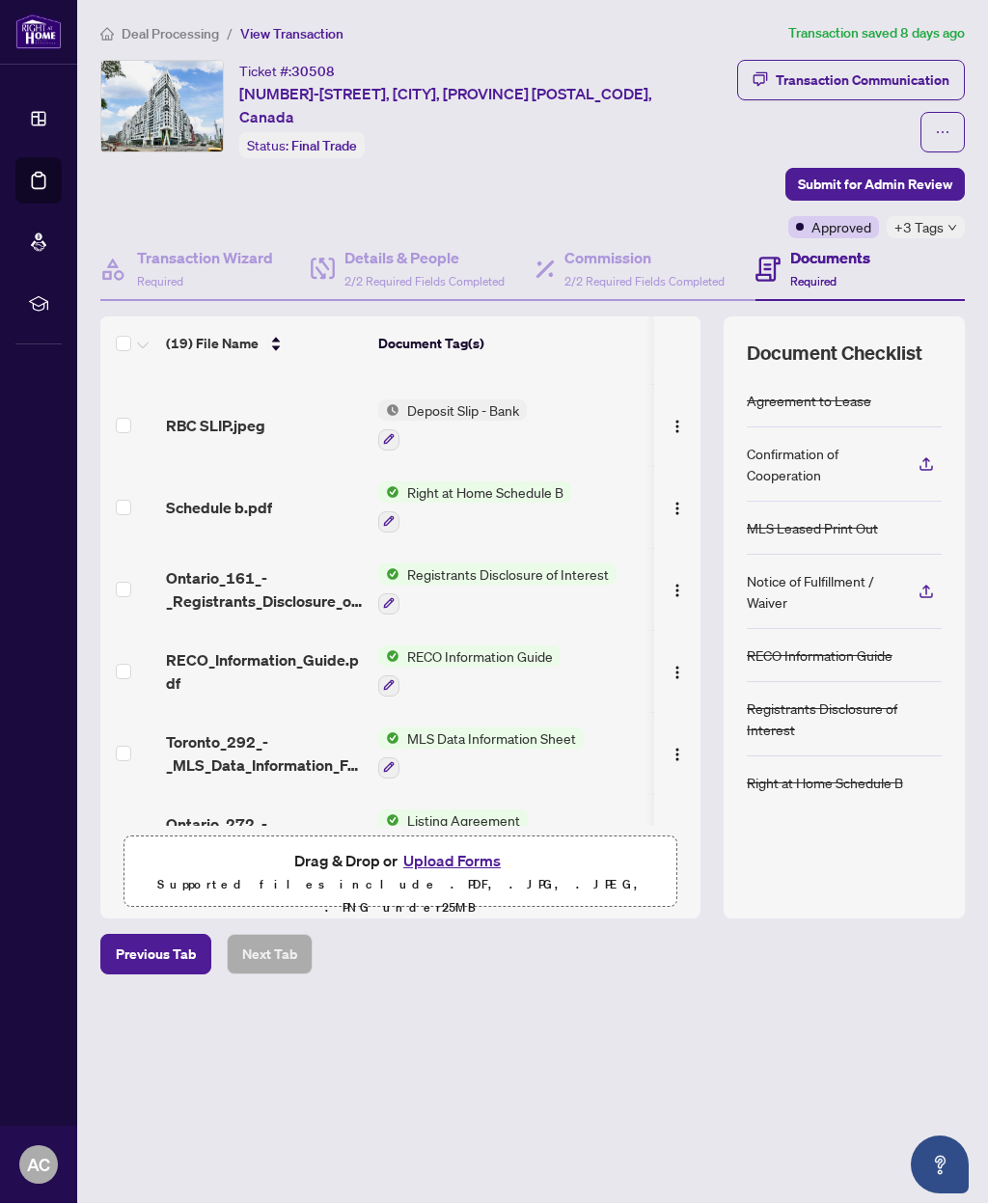 click at bounding box center [677, 509] 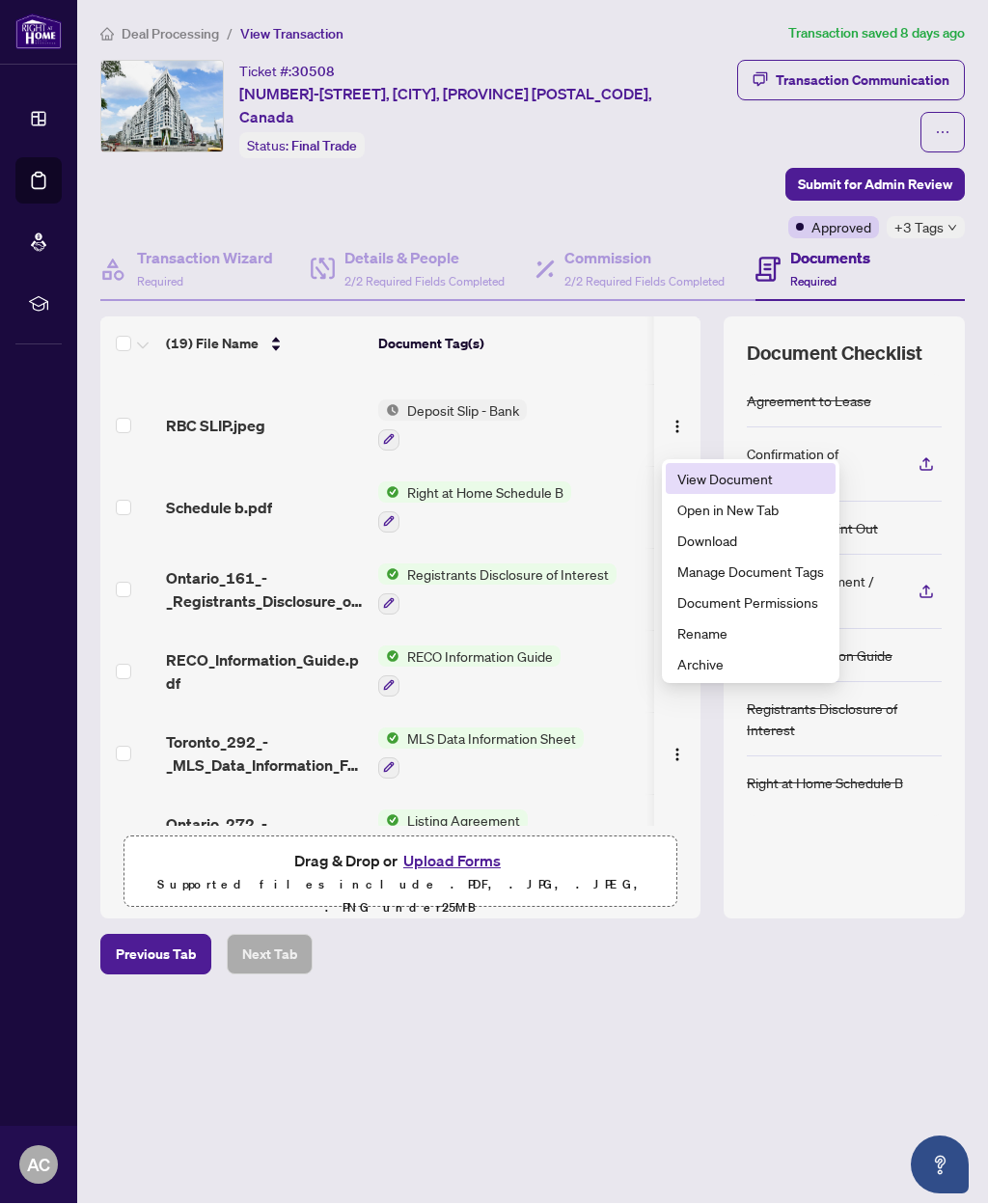 click on "View Document" at bounding box center [751, 479] 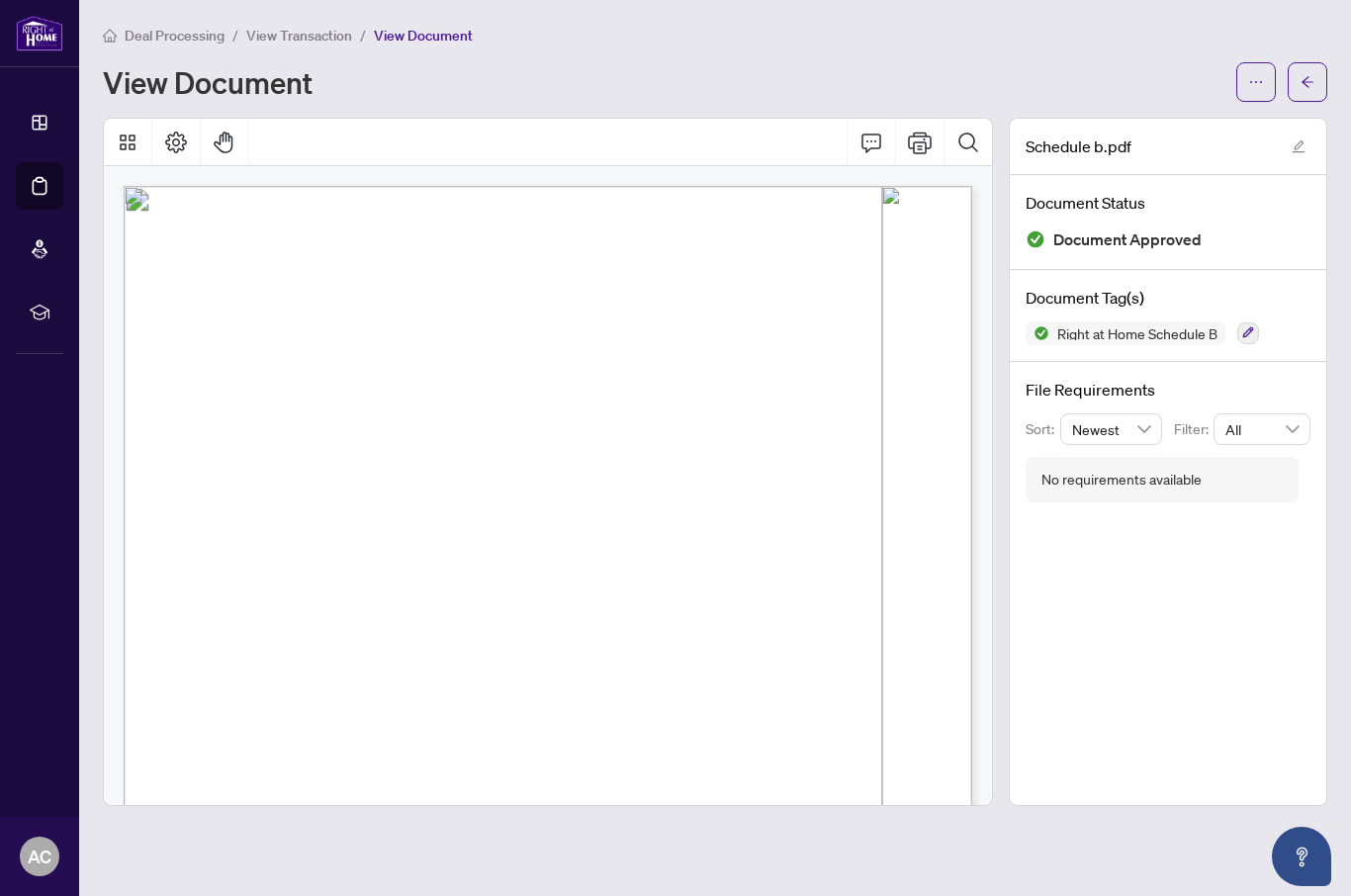 scroll, scrollTop: 0, scrollLeft: 1, axis: horizontal 